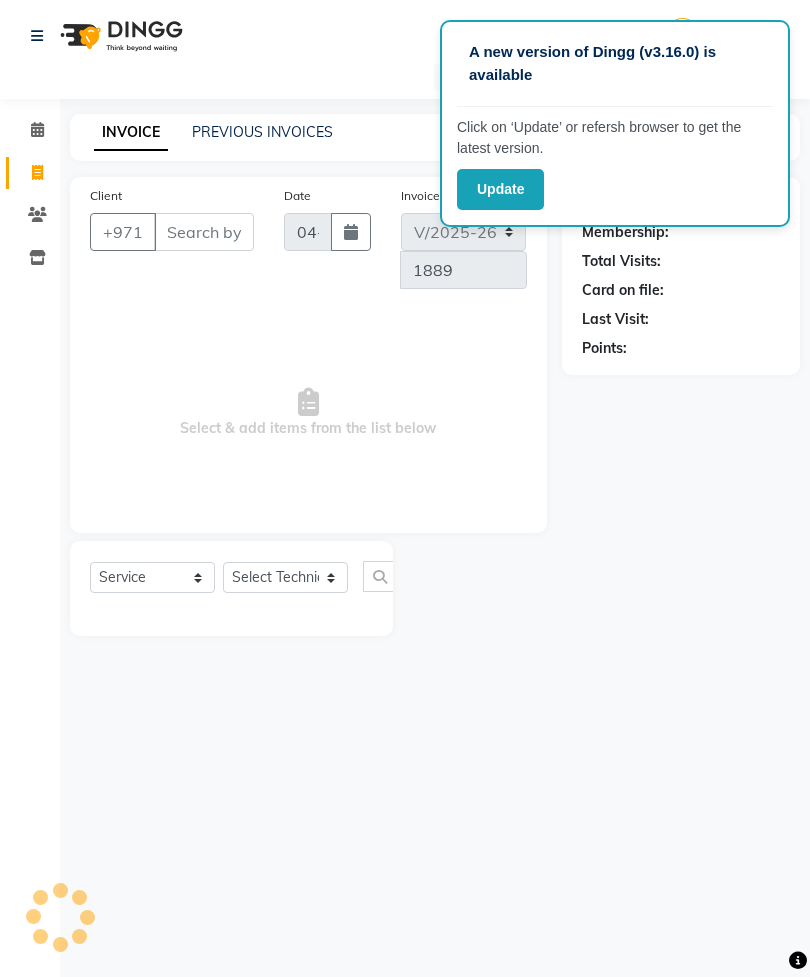 select on "6884" 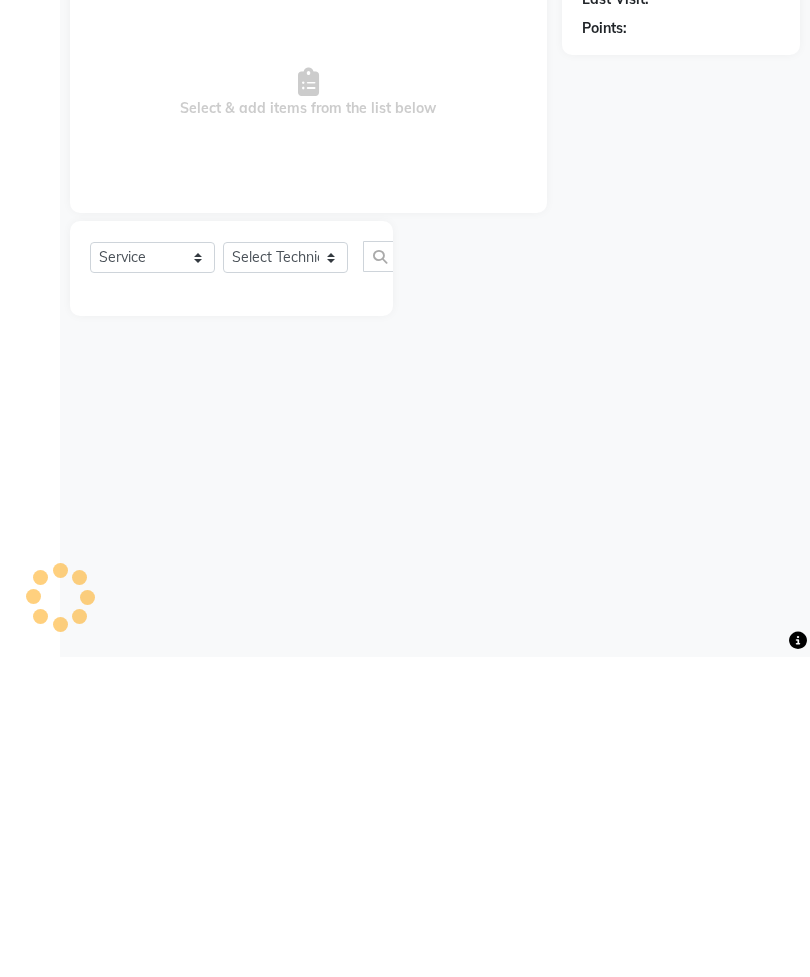 scroll, scrollTop: 0, scrollLeft: 0, axis: both 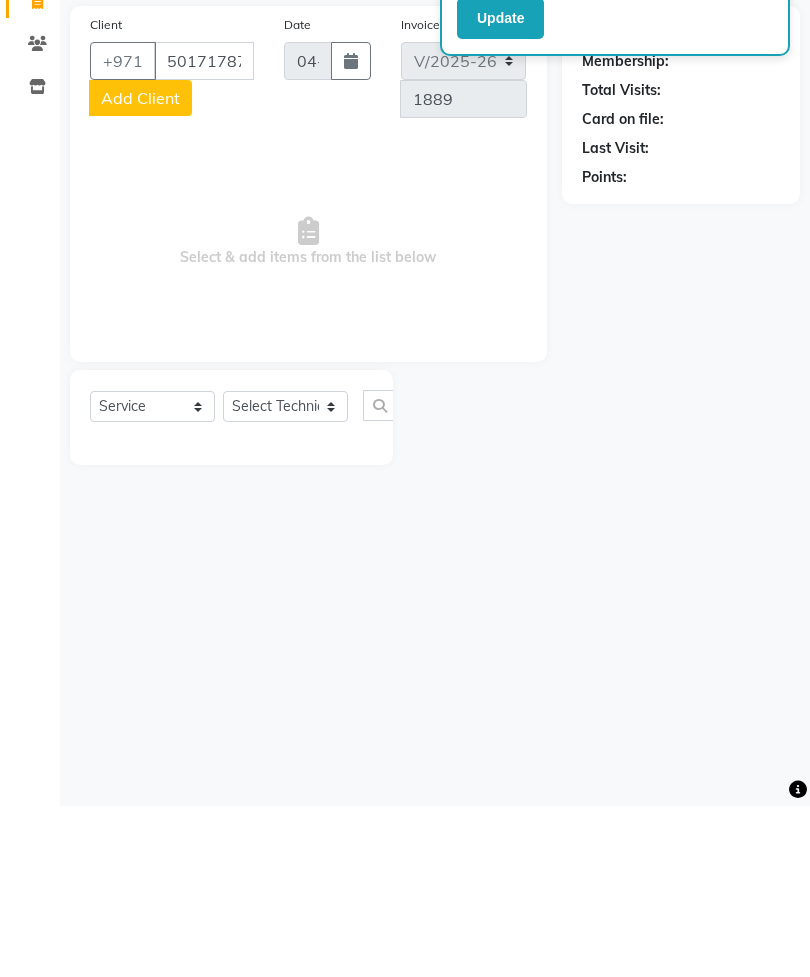 type on "501717877" 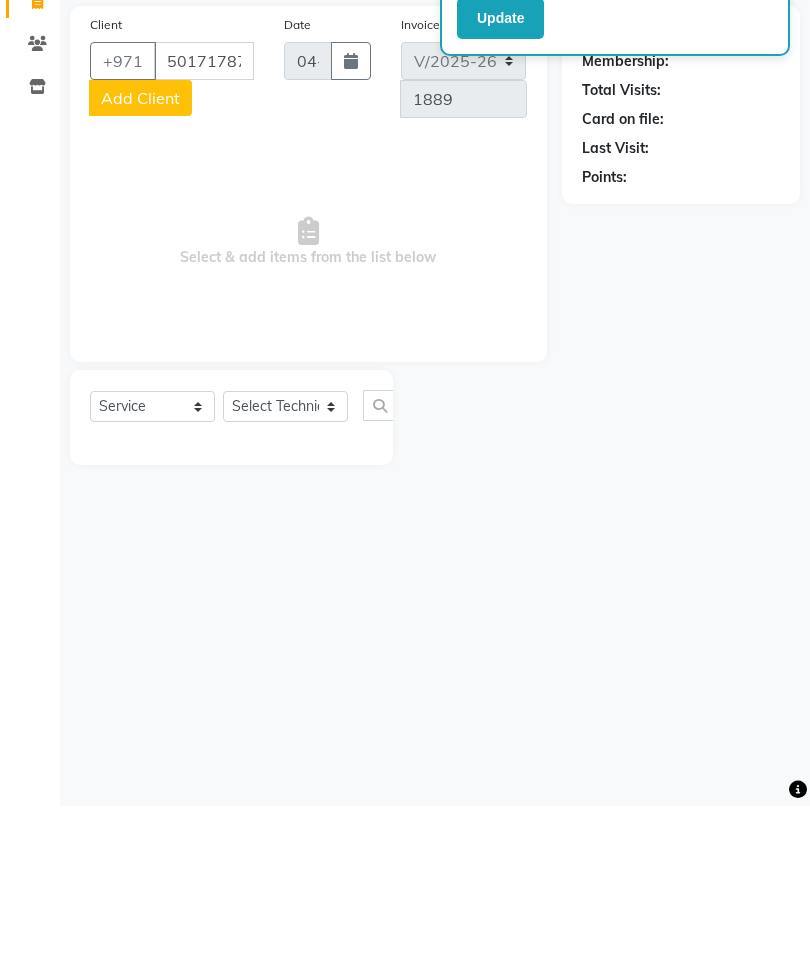 click on "Add Client" 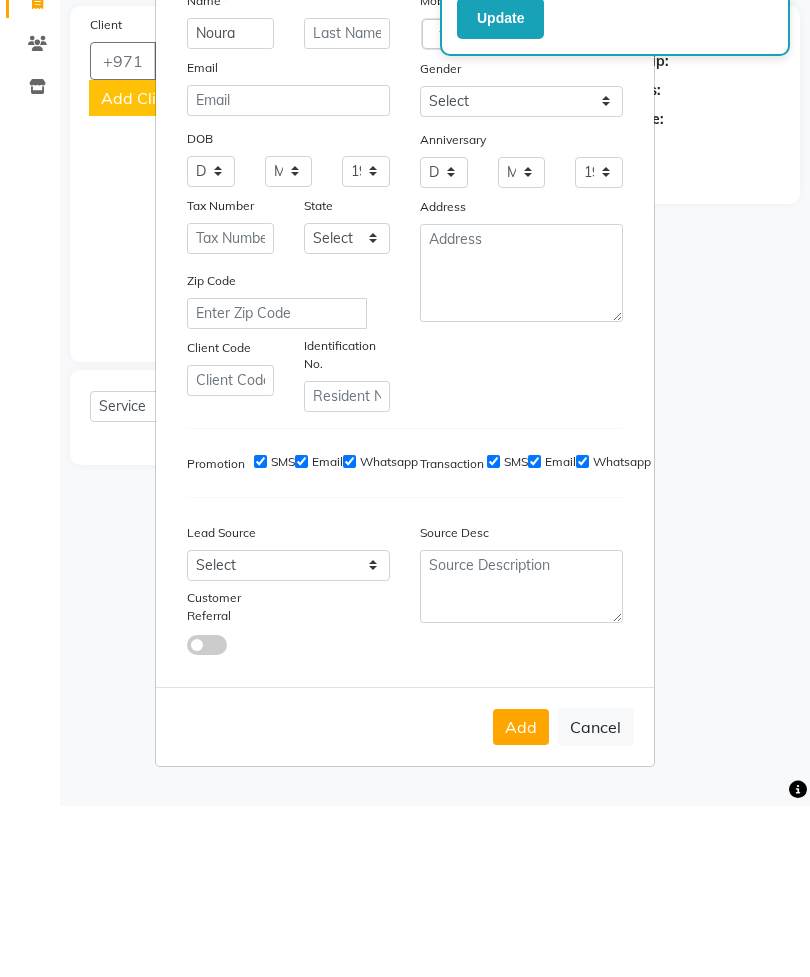 type on "Noura" 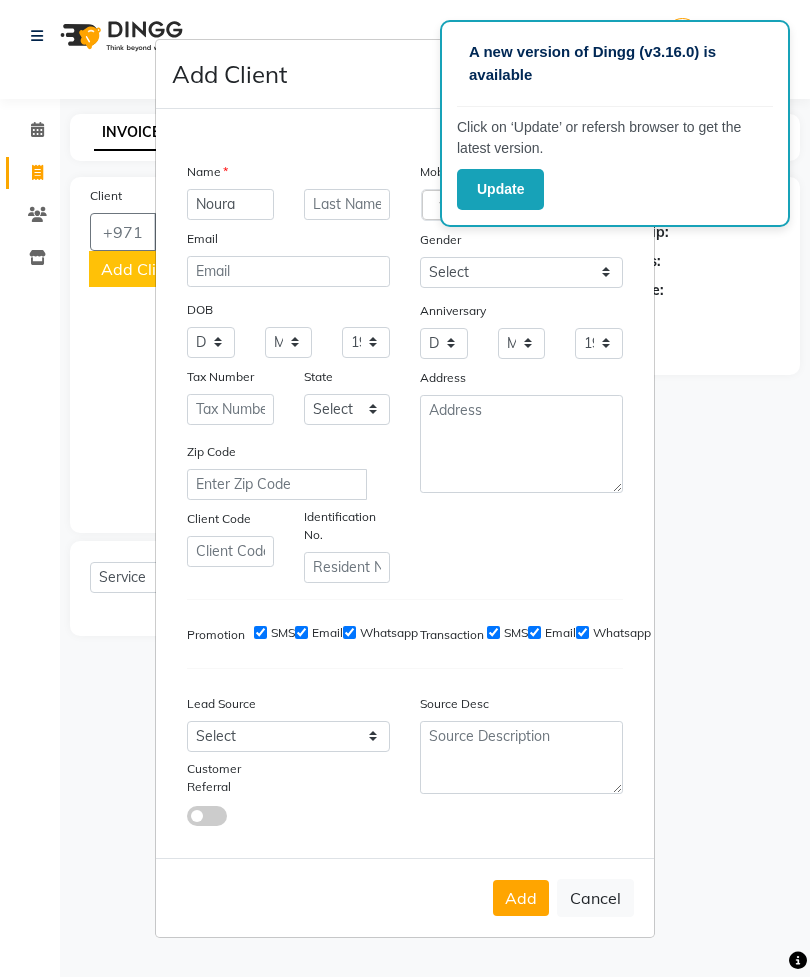 click on "Add" at bounding box center (521, 898) 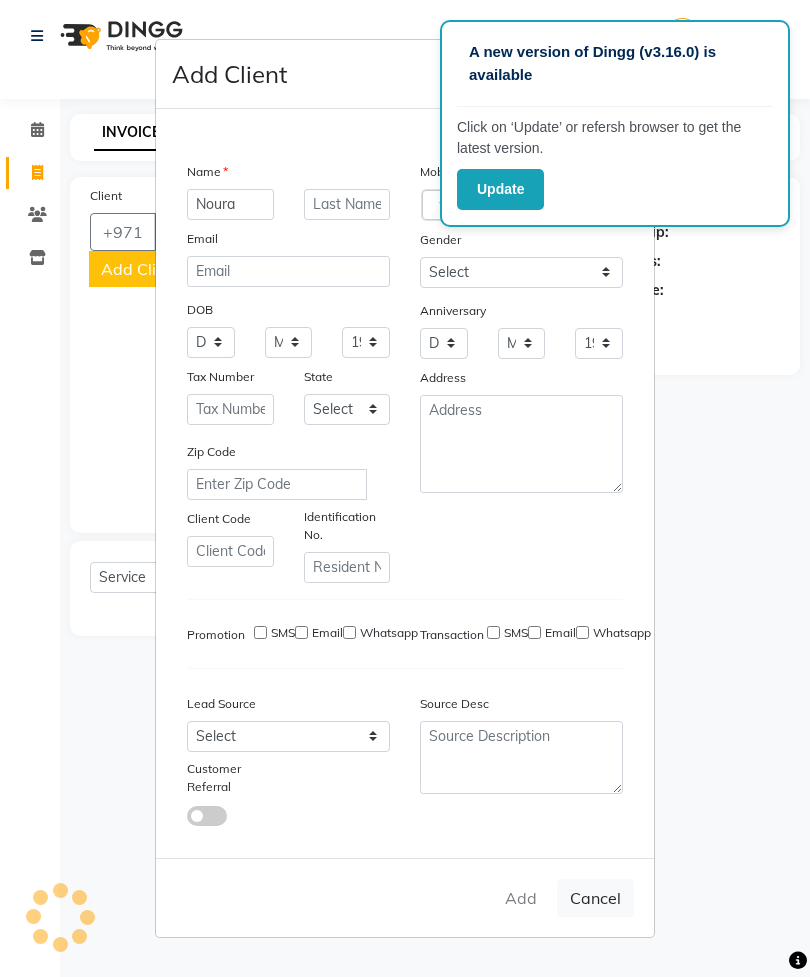 type on "50*****77" 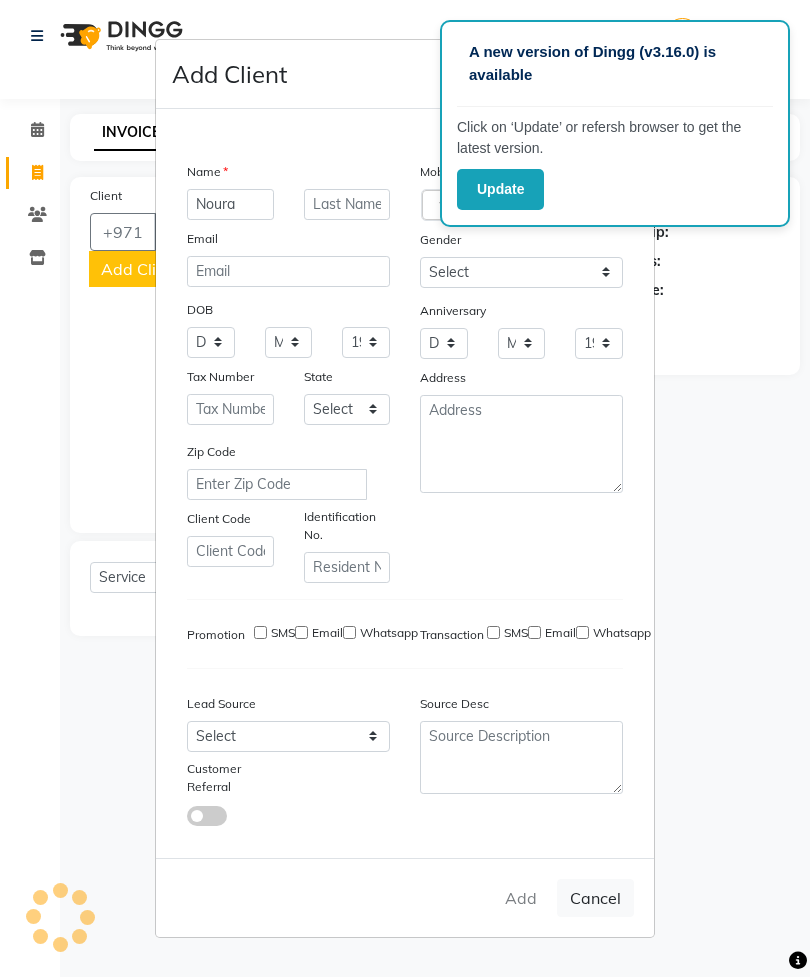 select 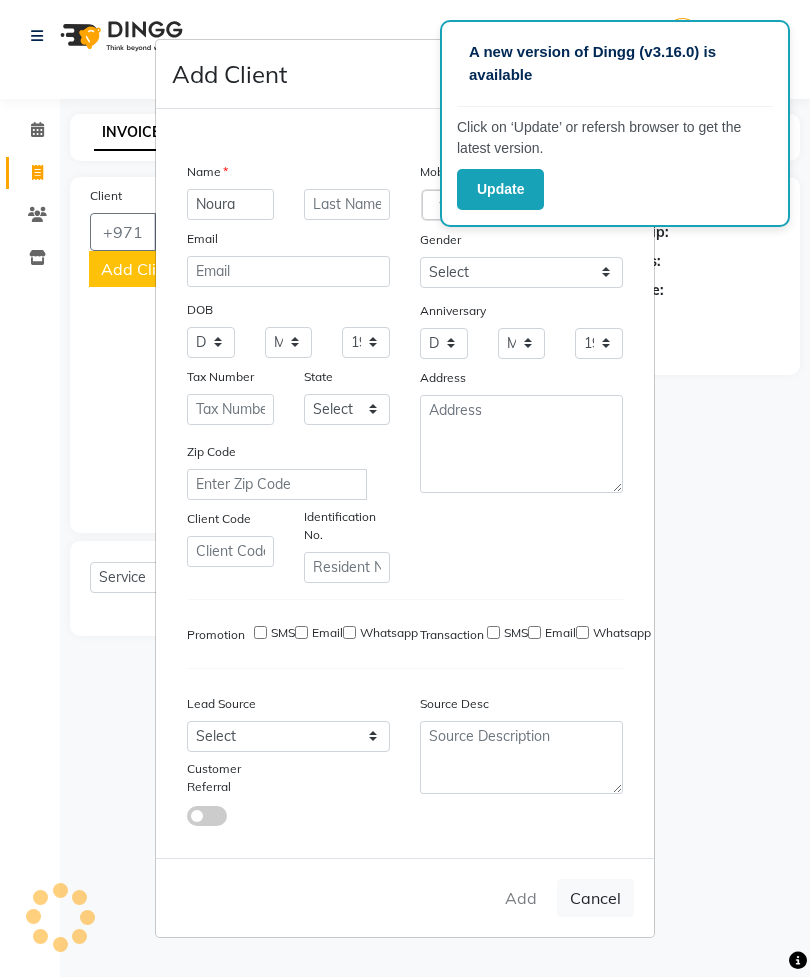 select 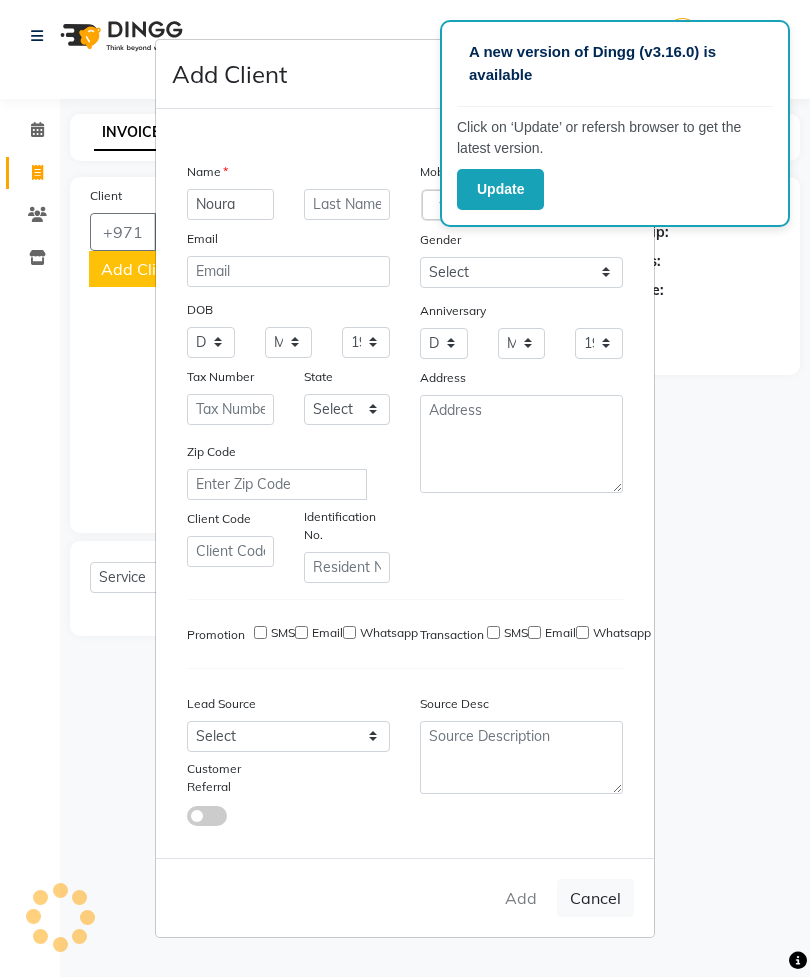 type 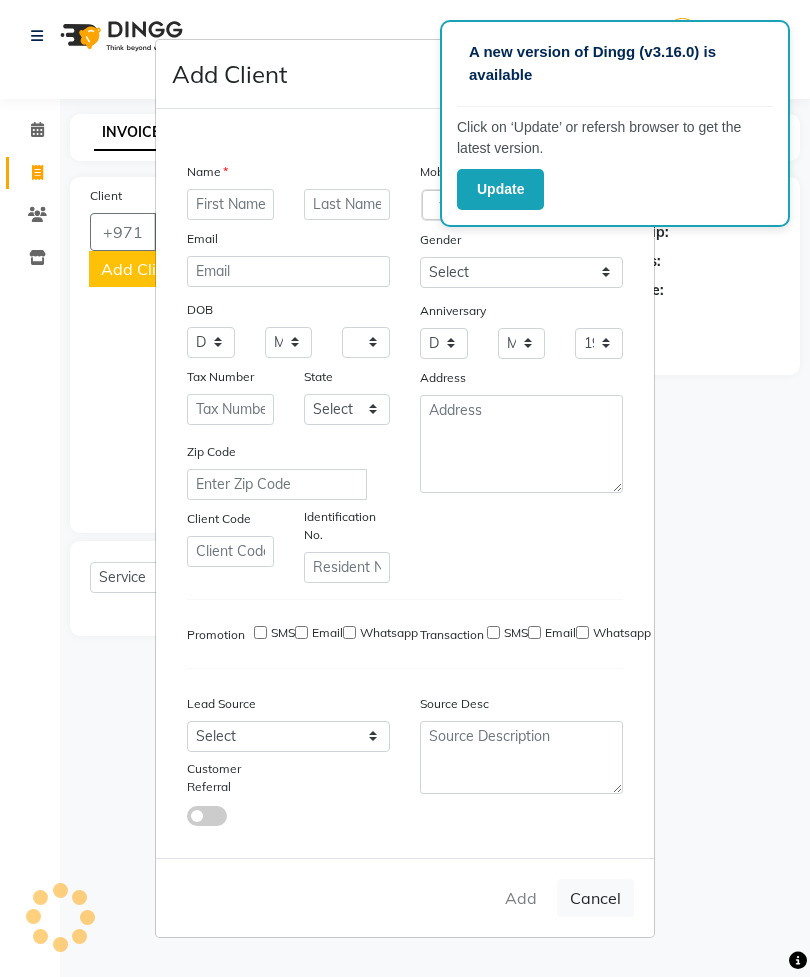 select 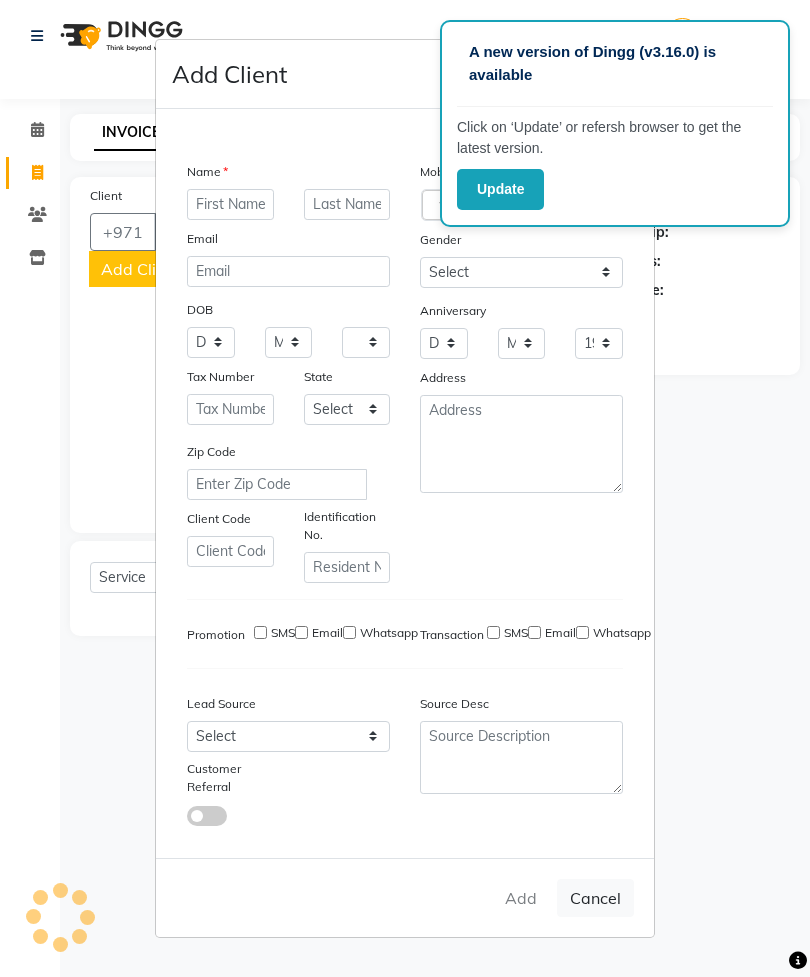 select 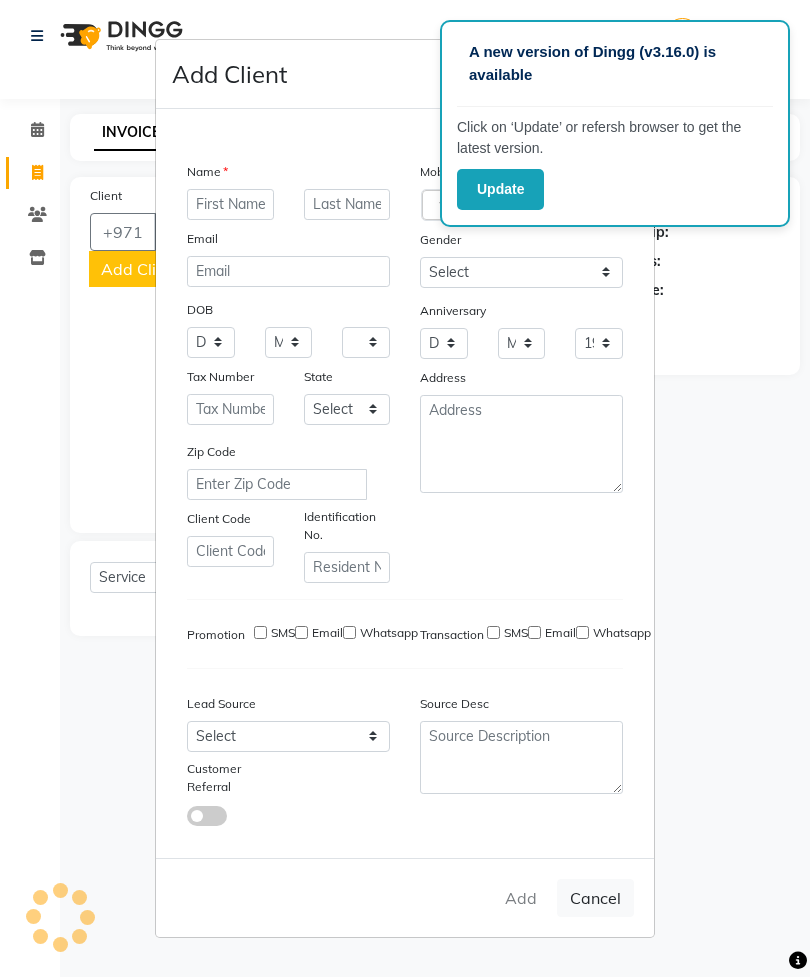 checkbox on "false" 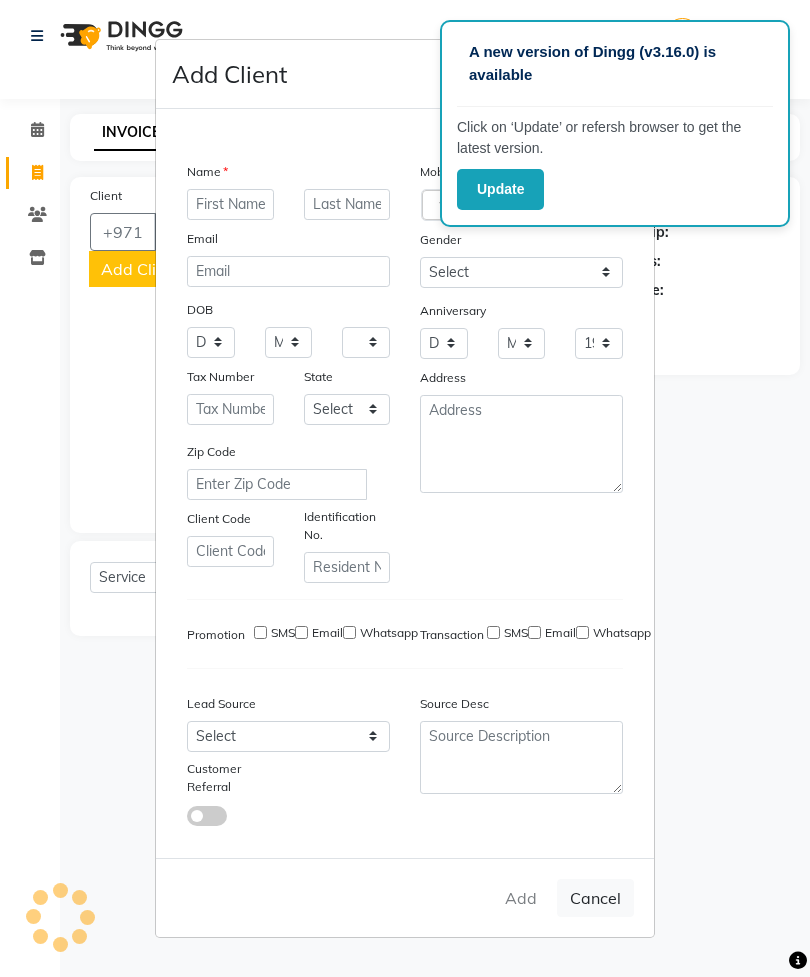 checkbox on "false" 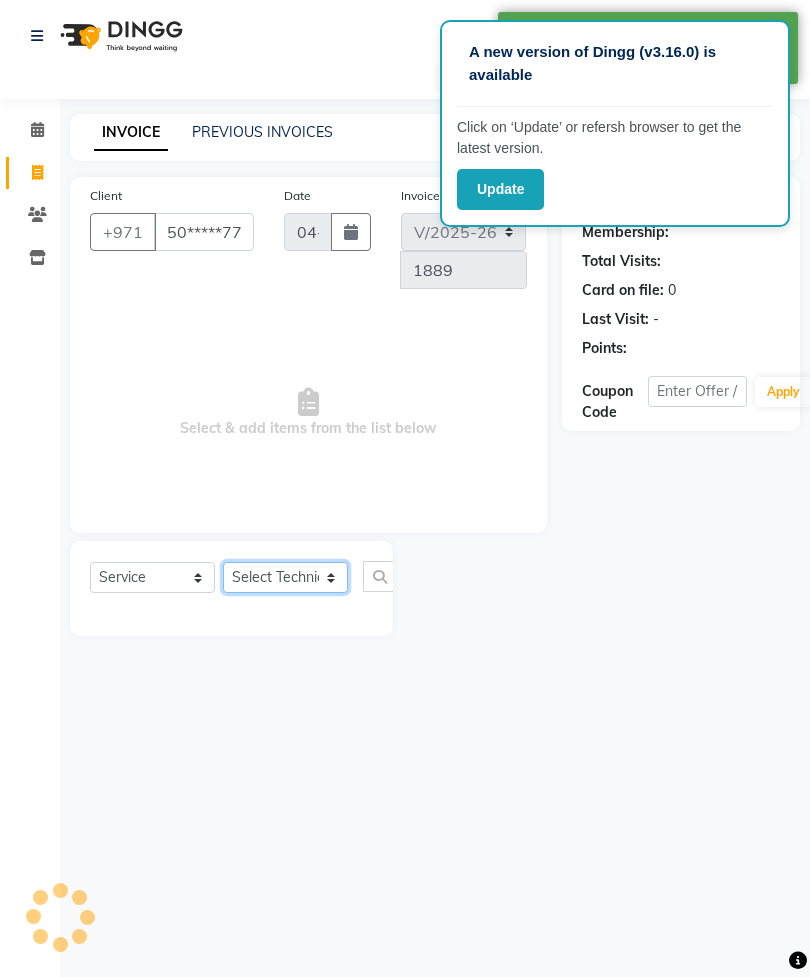 click on "Select Technician Cristine Elahe Flora Haniye Lyn Mahdiye  Manami Spa Manami Spa 2 Melika Mina Nail Lounge Personal Care Nazi  Neda Rona Rowena Sara Shatha Sima Sophia Yegi" 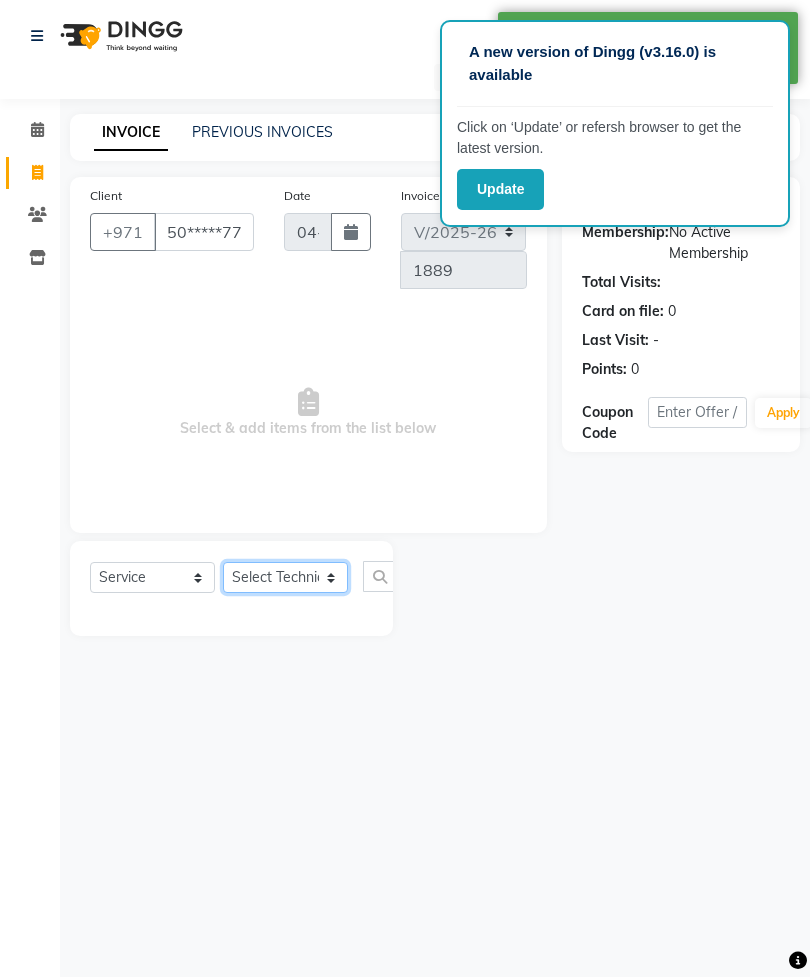 select on "53952" 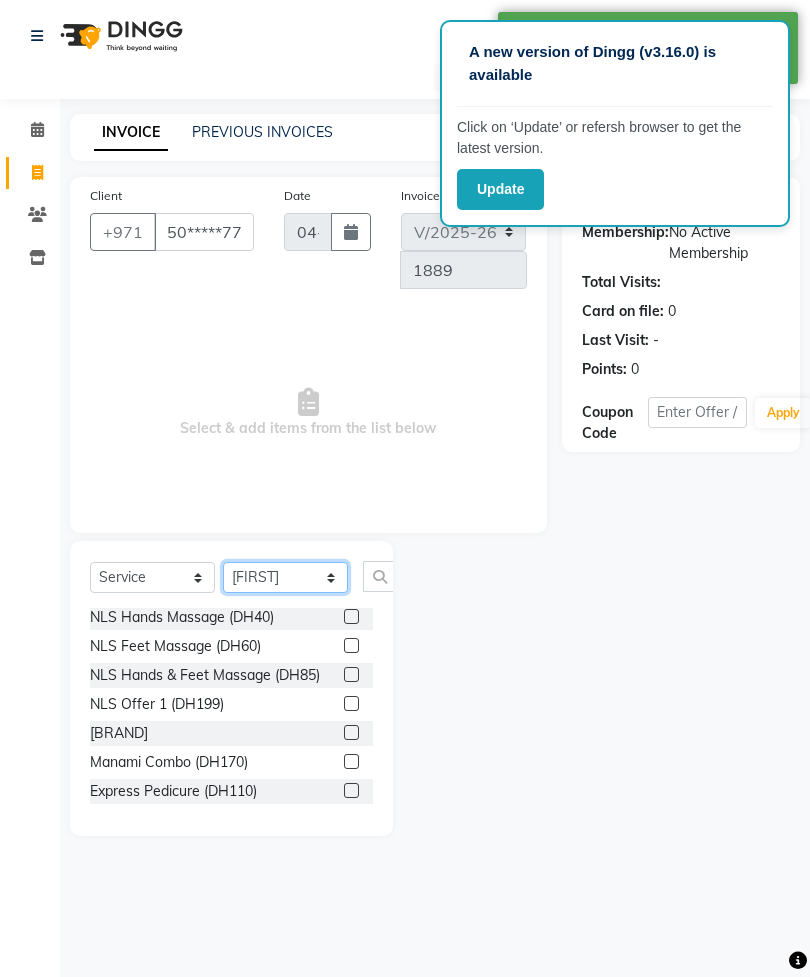 scroll, scrollTop: 414, scrollLeft: 0, axis: vertical 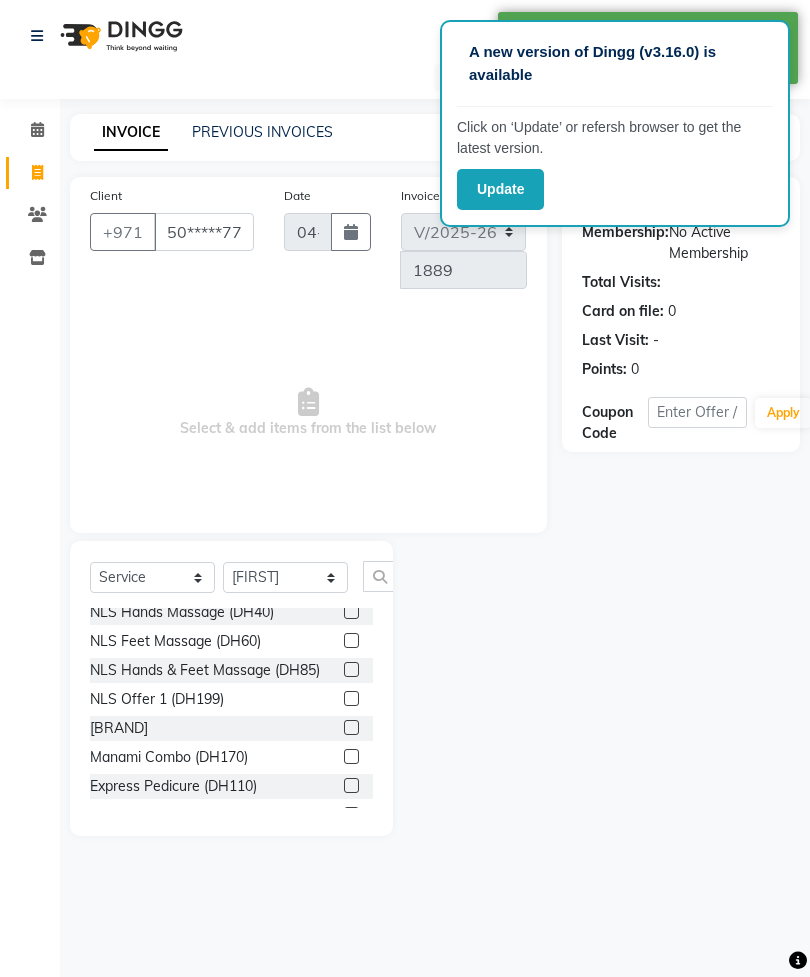 click 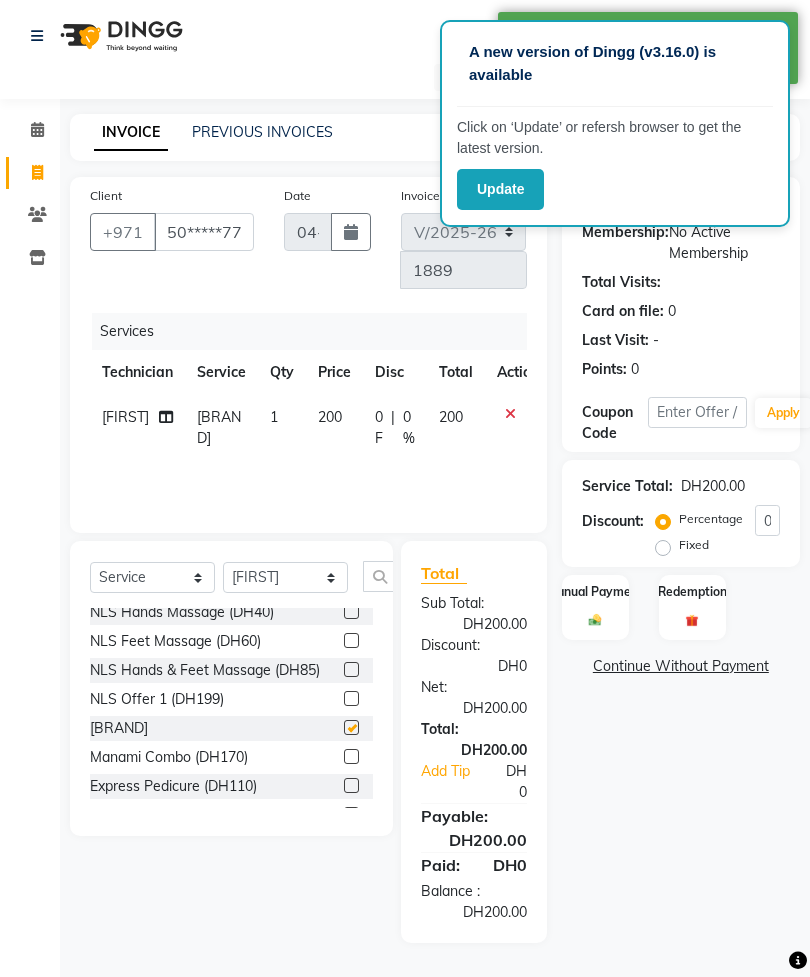 checkbox on "false" 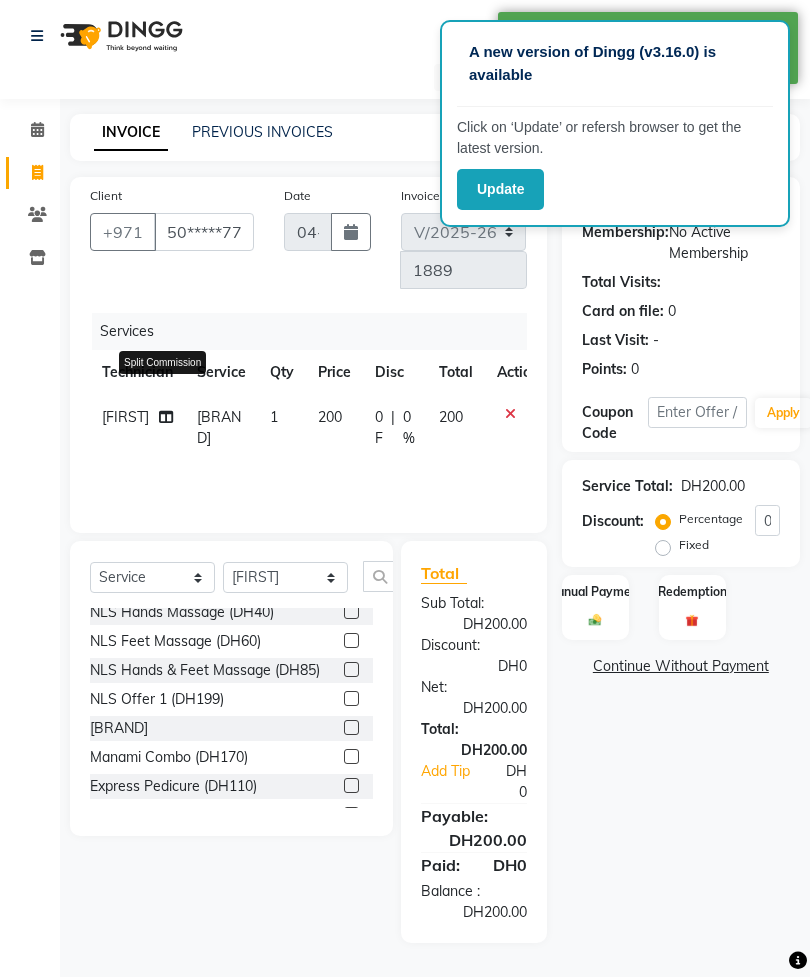 click 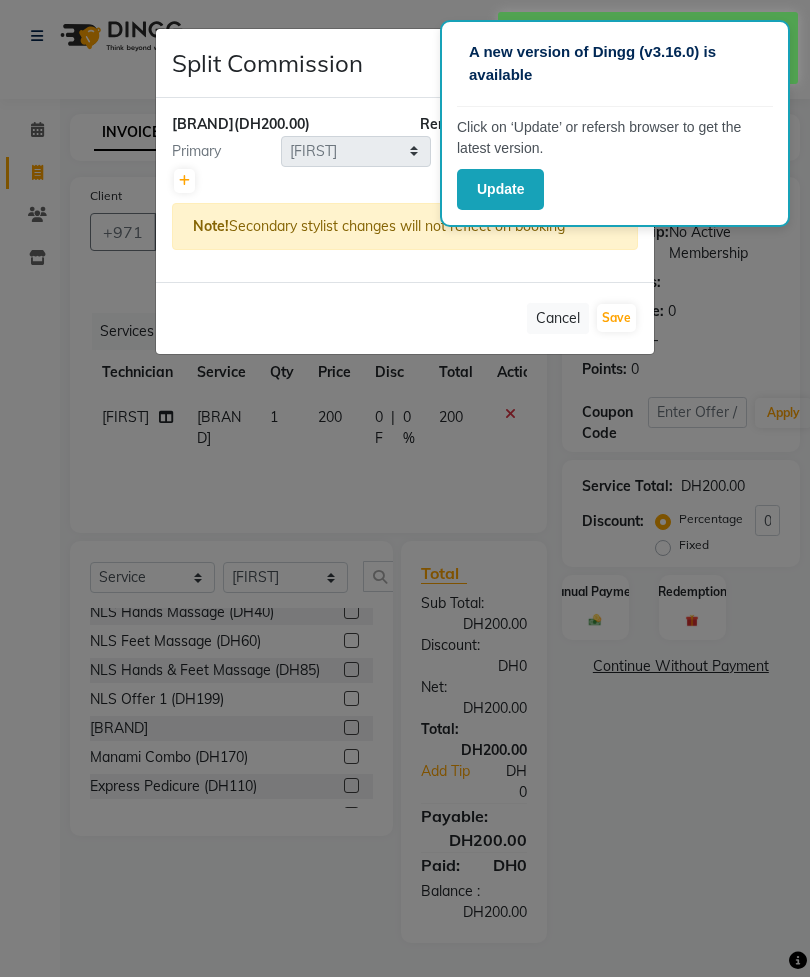click 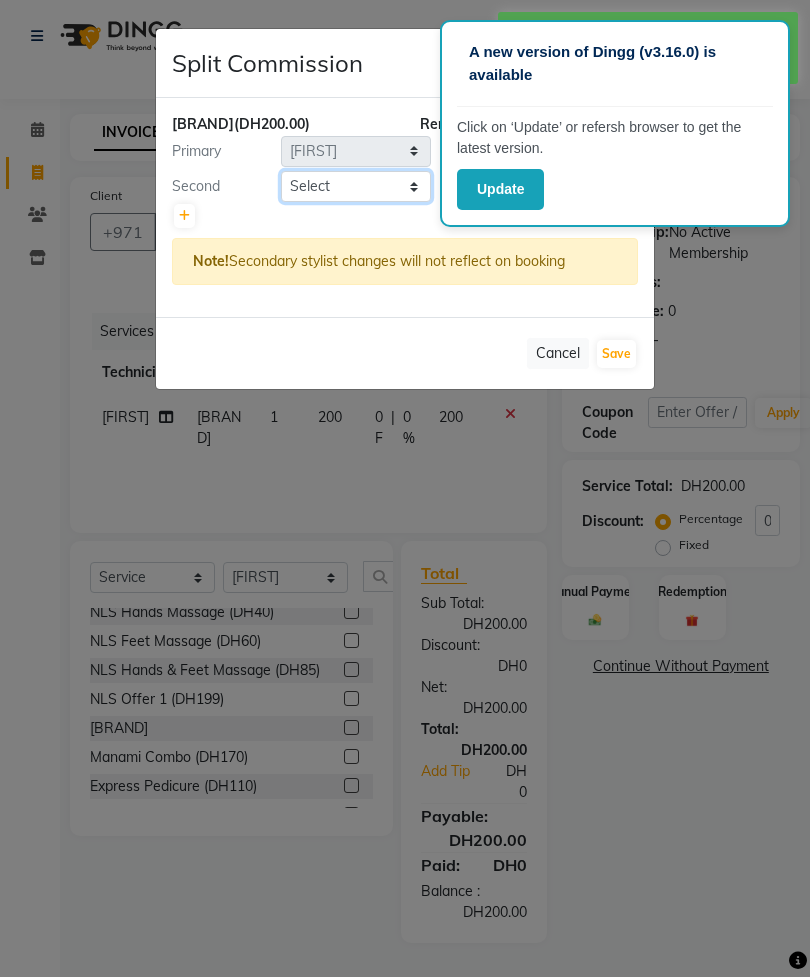 click on "Select [FIRST], [FIRST], [FIRST], [FIRST], [FIRST], [FIRST], [BRAND], [BRAND], [FIRST], [FIRST], [BRAND], [FIRST], [FIRST], [FIRST], [FIRST], [FIRST], [FIRST], [FIRST], [FIRST]" 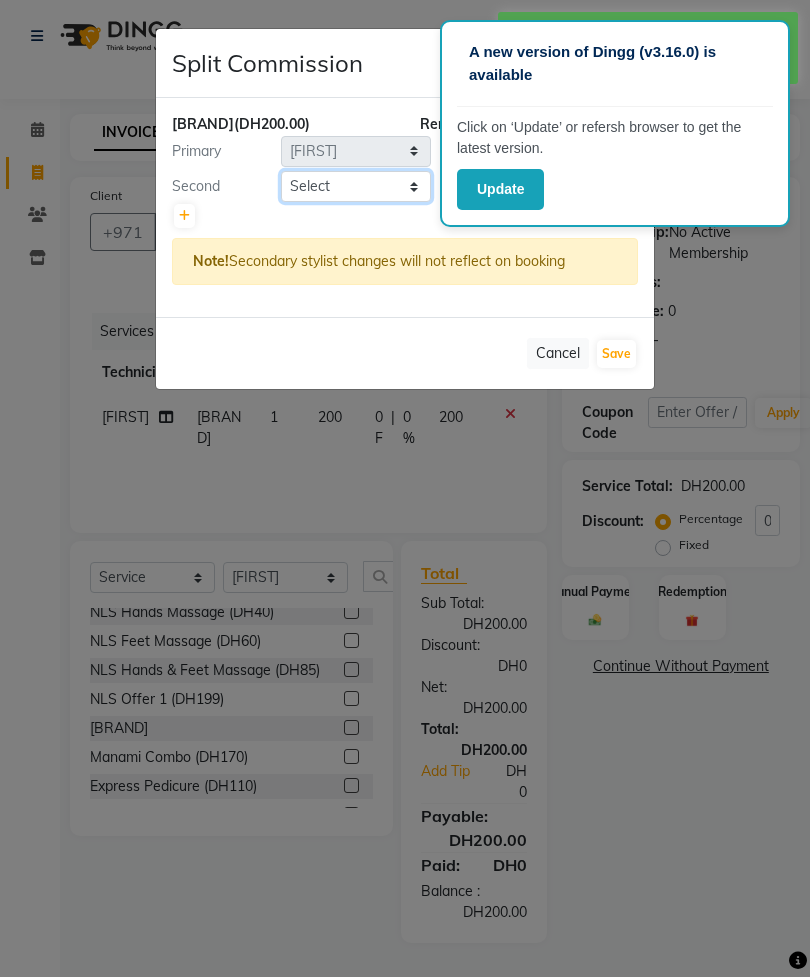select on "71417" 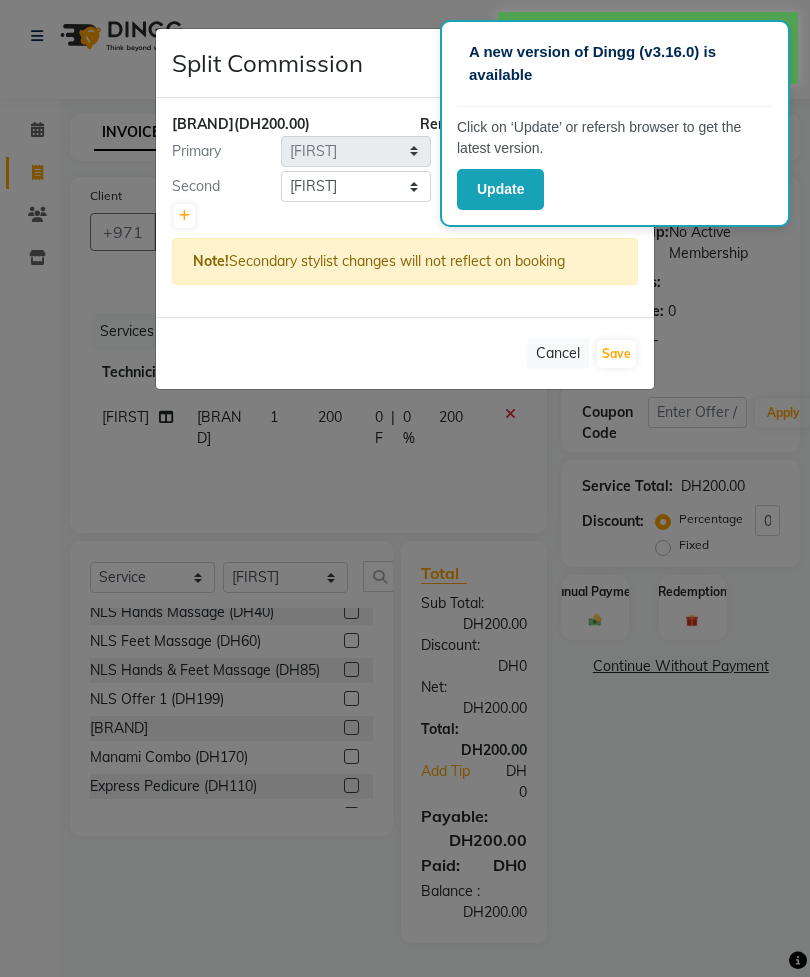 click on "Save" 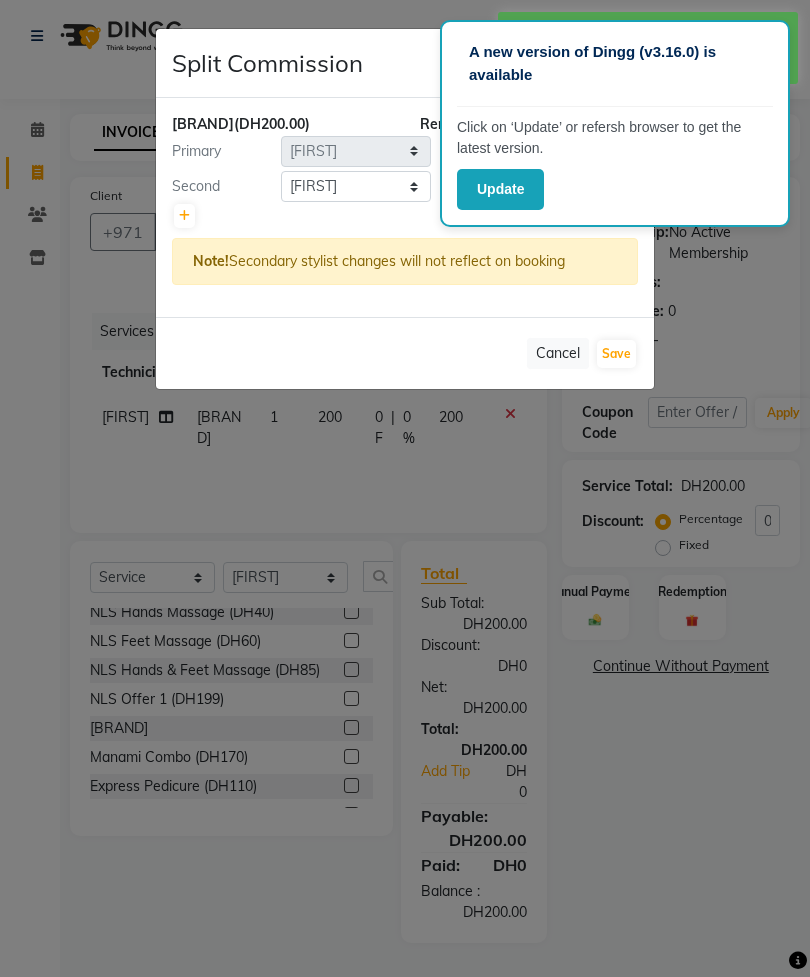 select on "Select" 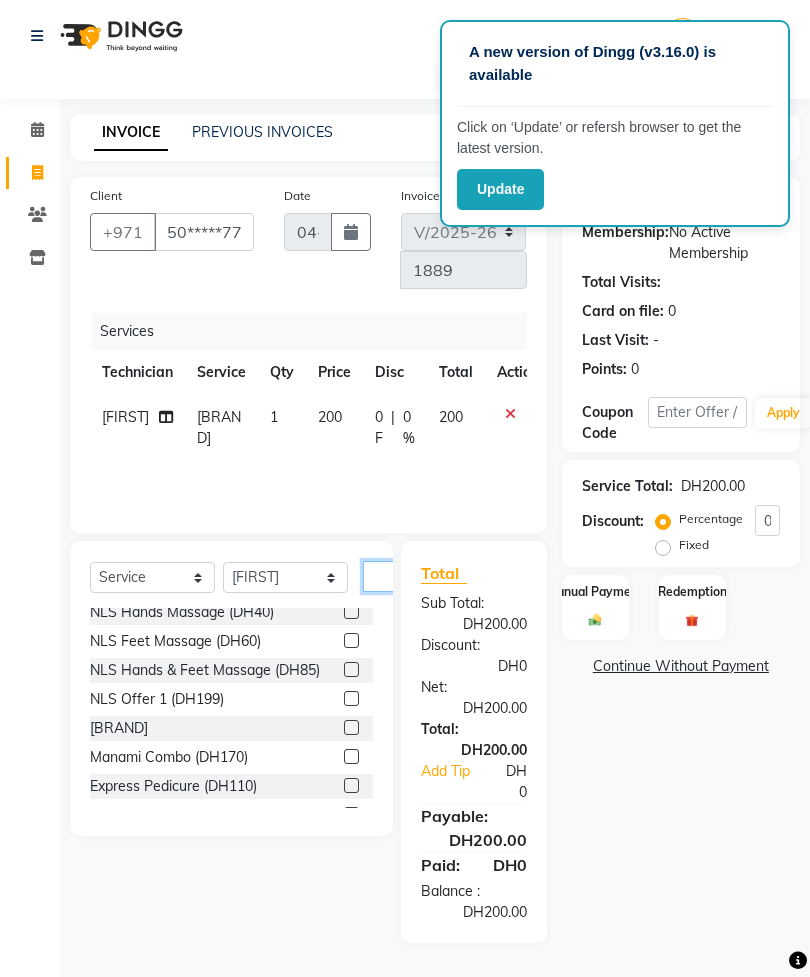 click 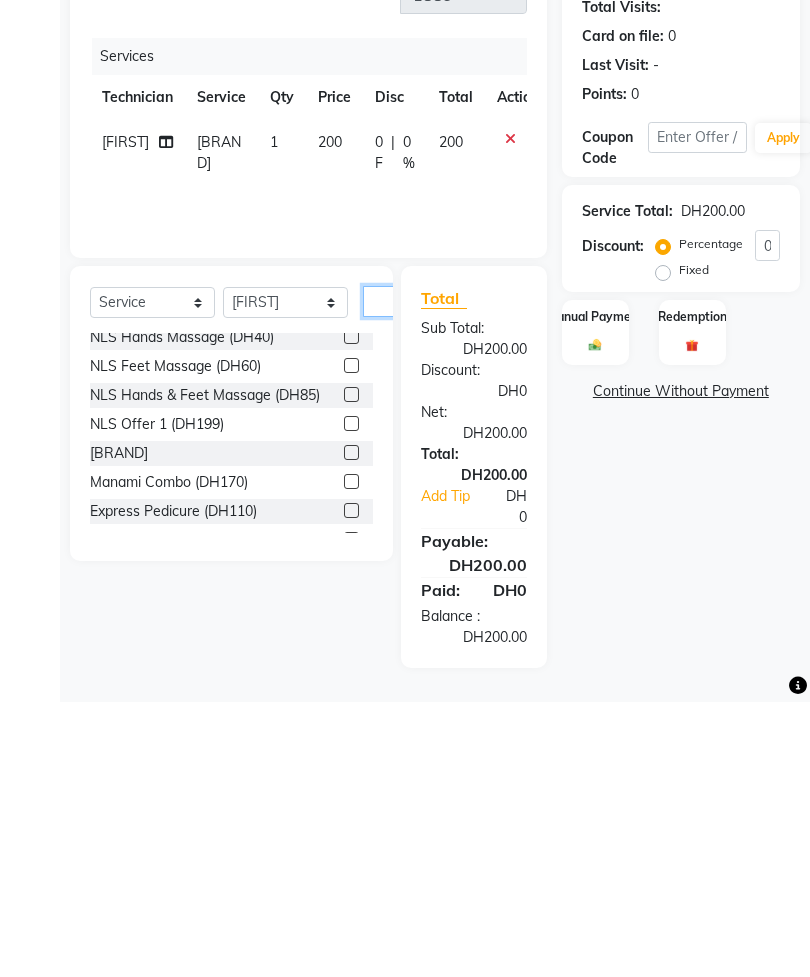 scroll, scrollTop: 0, scrollLeft: 38, axis: horizontal 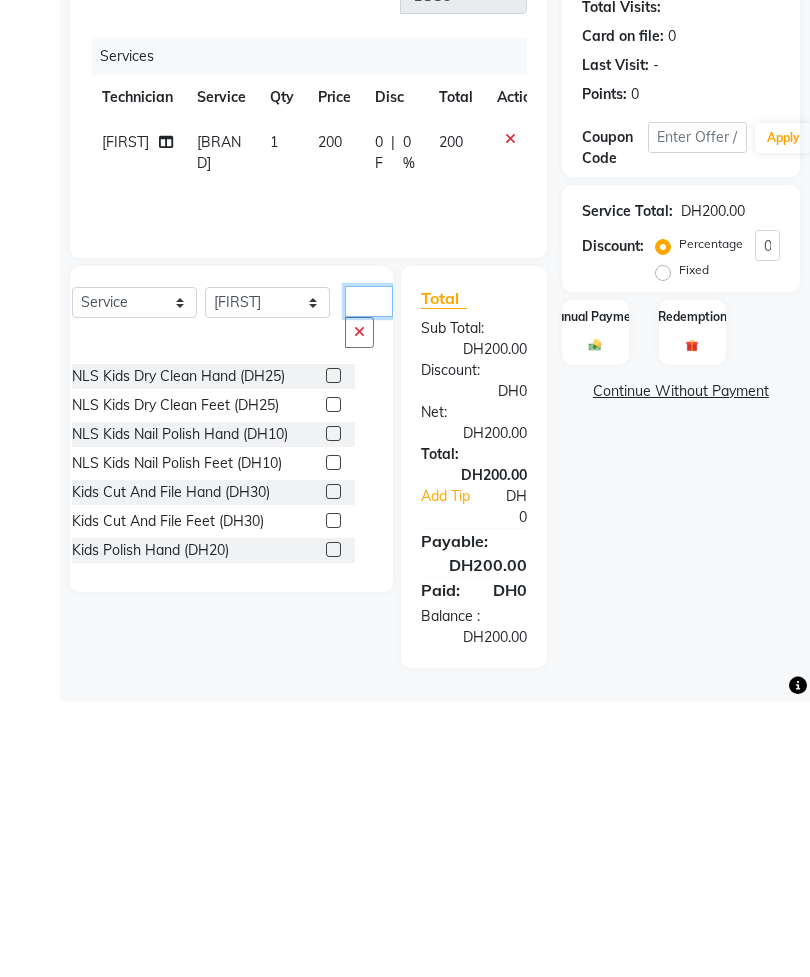 type on "Kids" 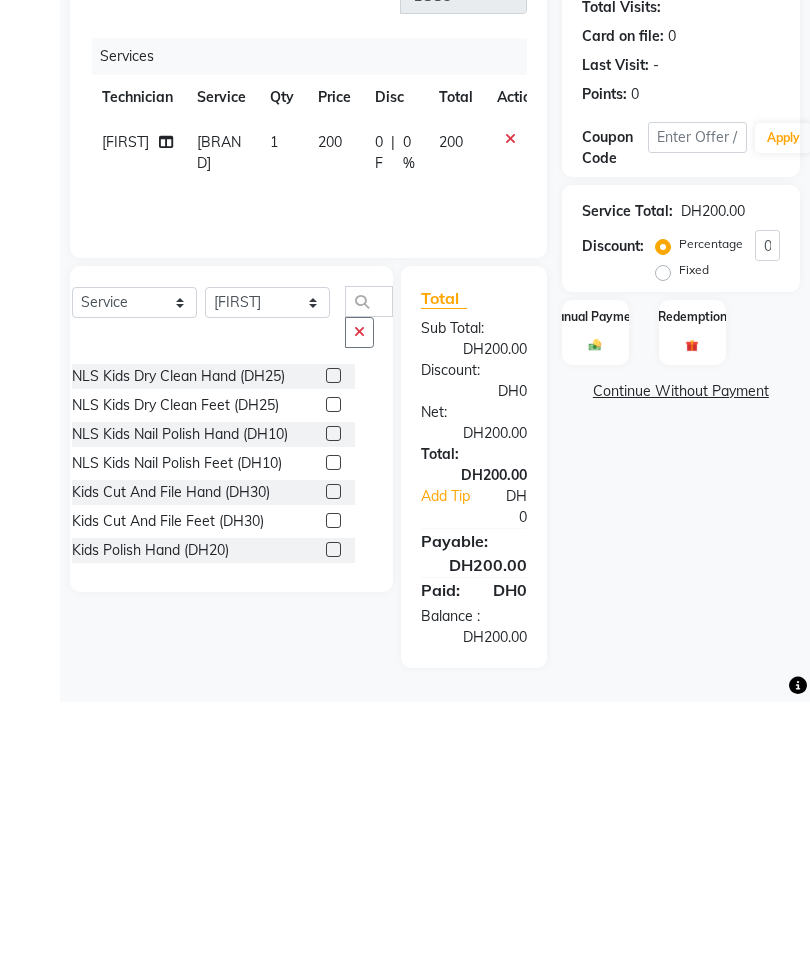click 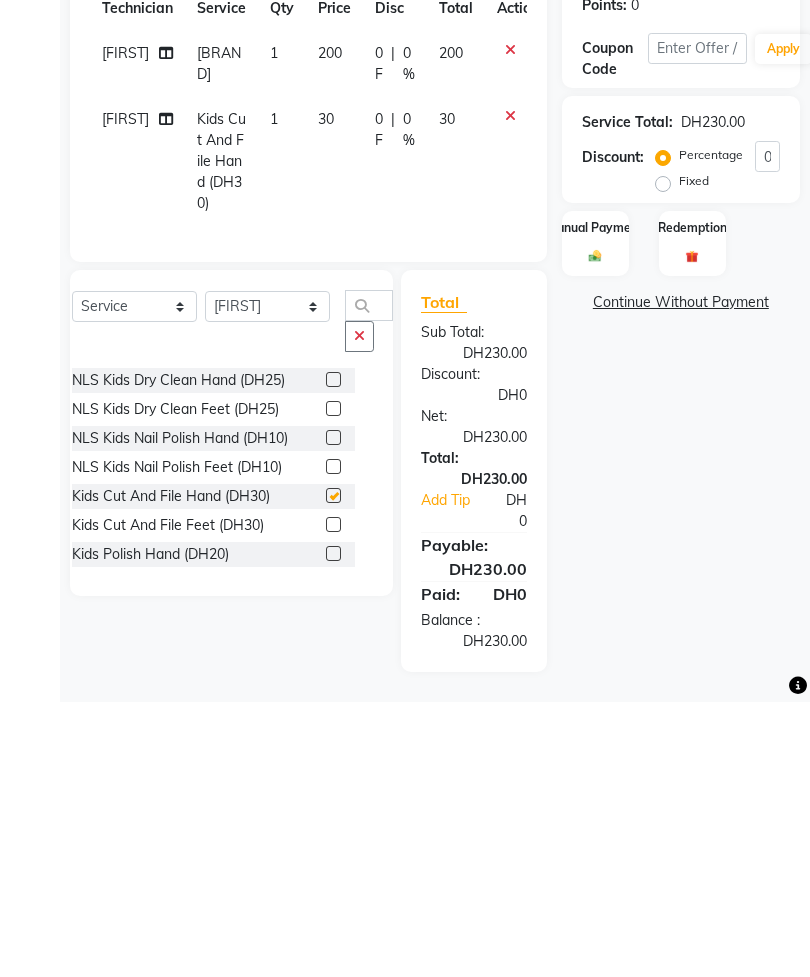 scroll, scrollTop: 23, scrollLeft: 0, axis: vertical 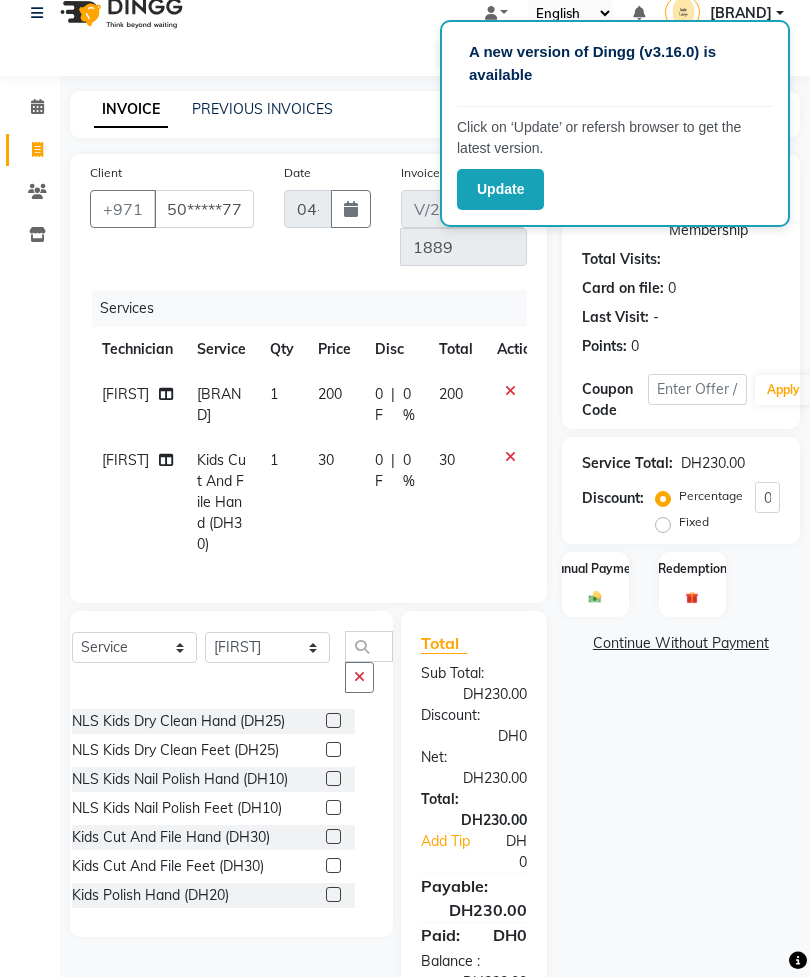 checkbox on "false" 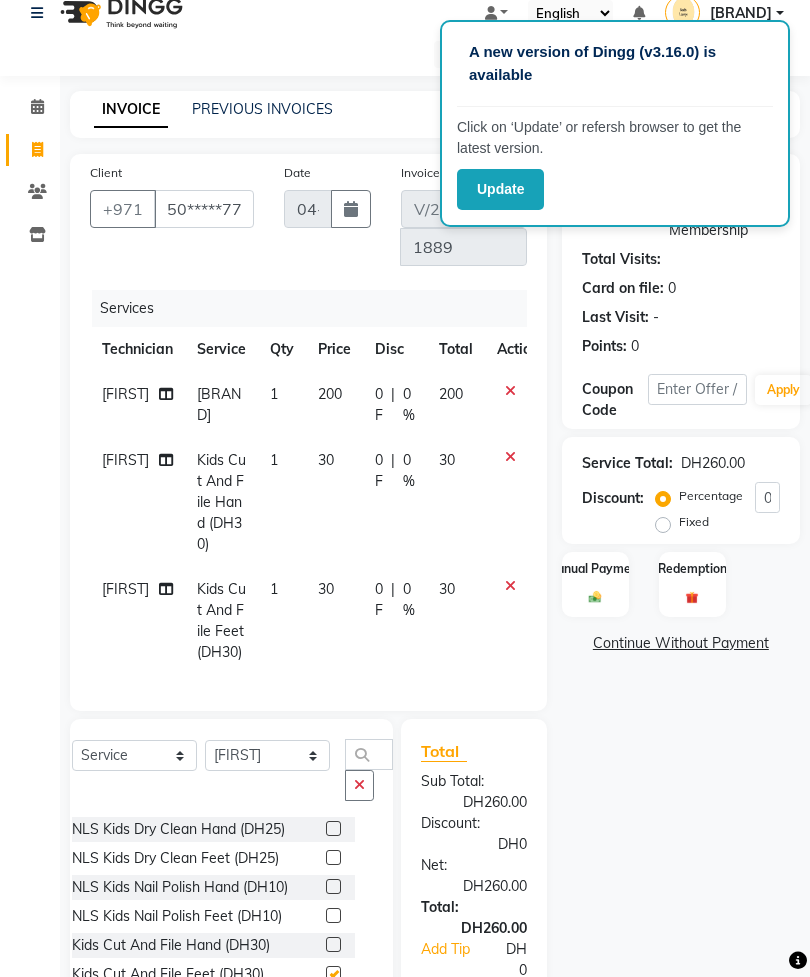 checkbox on "false" 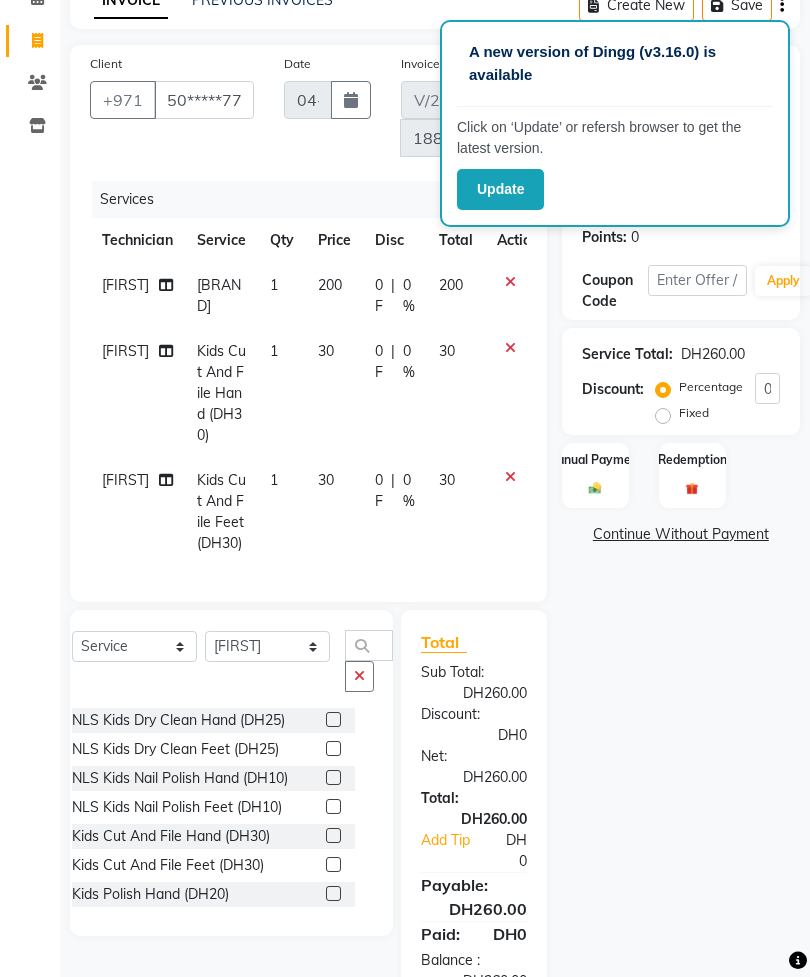 scroll, scrollTop: 212, scrollLeft: 0, axis: vertical 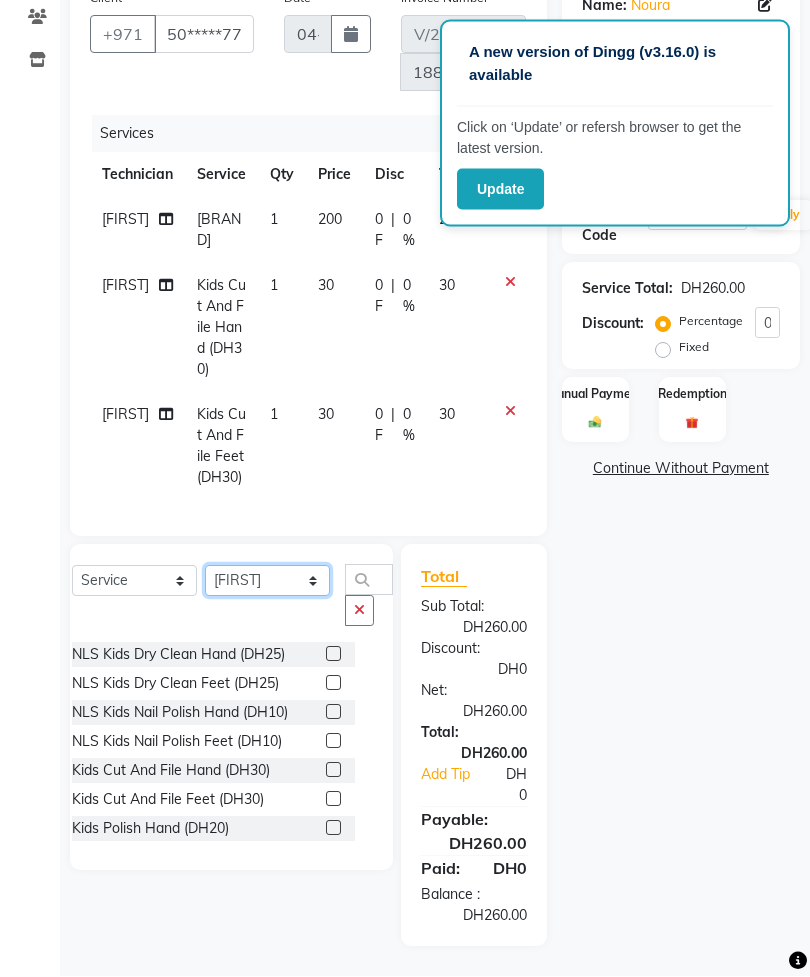 click on "Select Technician Cristine Elahe Flora Haniye Lyn Mahdiye  Manami Spa Manami Spa 2 Melika Mina Nail Lounge Personal Care Nazi  Neda Rona Rowena Sara Shatha Sima Sophia Yegi" 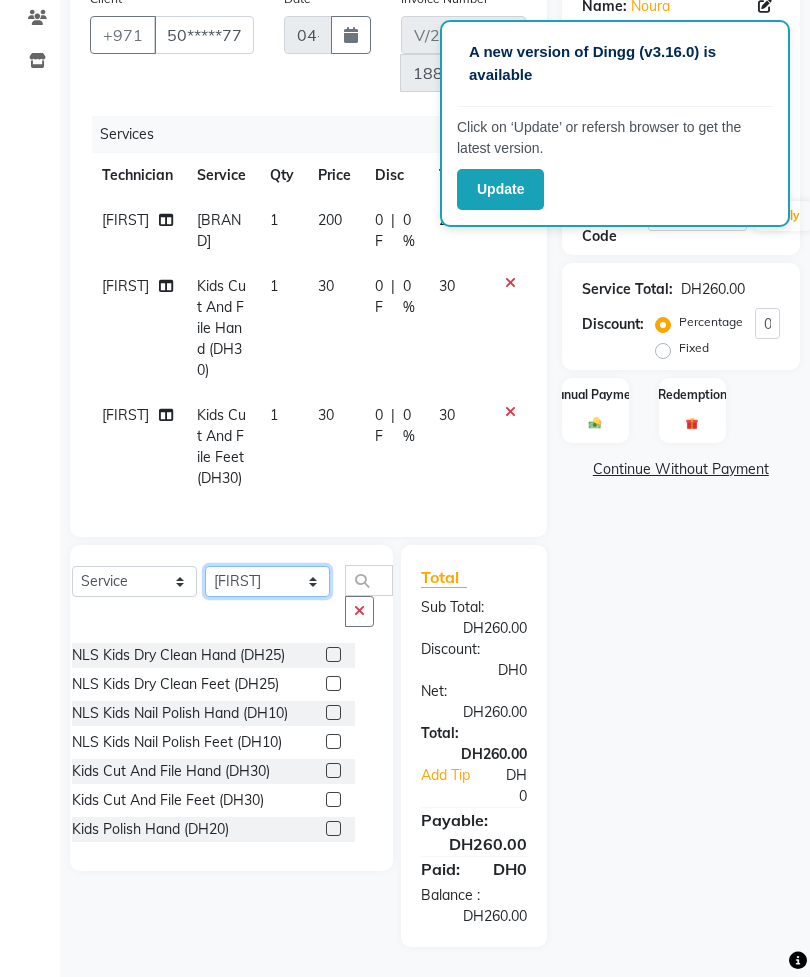 select on "71417" 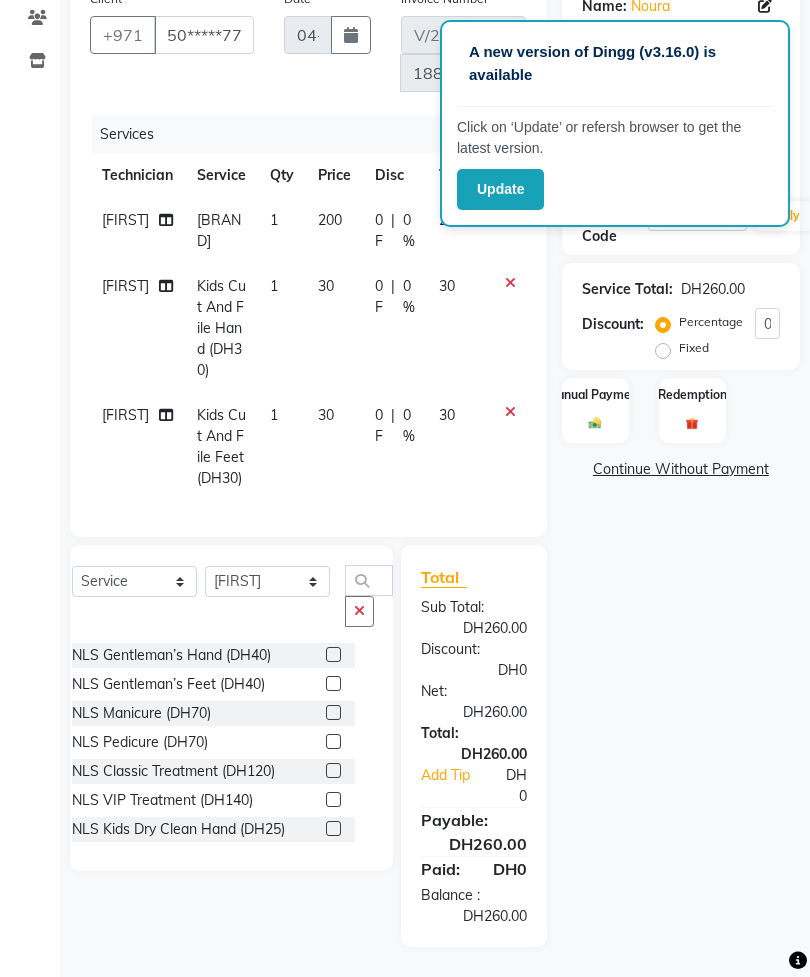 click 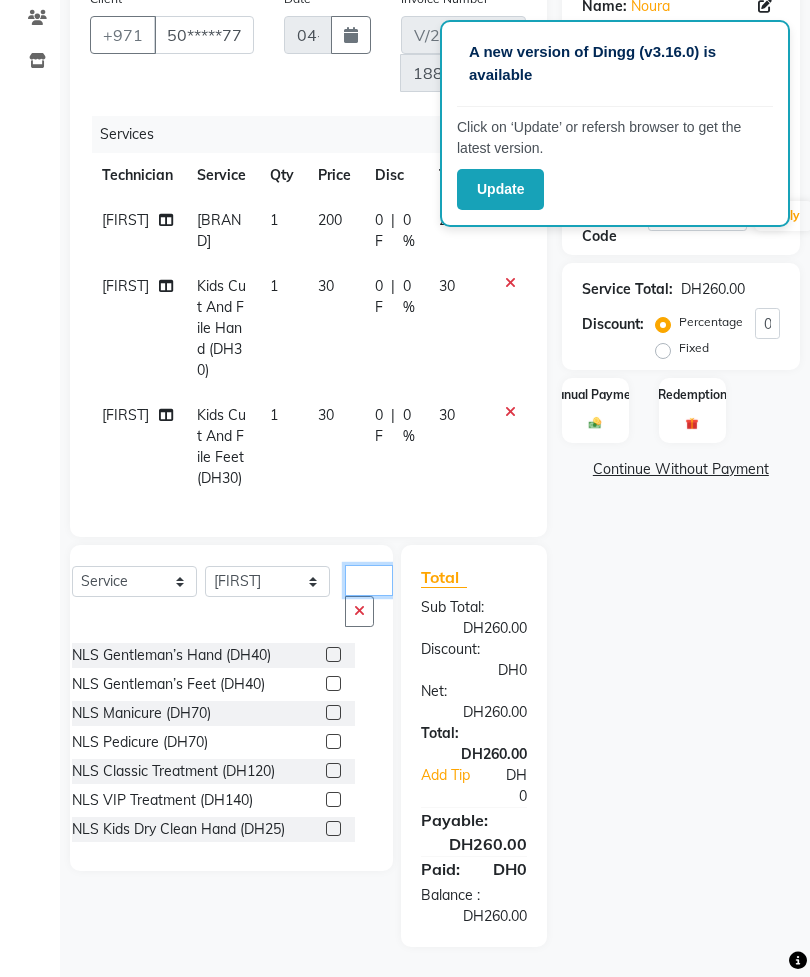 scroll, scrollTop: 212, scrollLeft: 0, axis: vertical 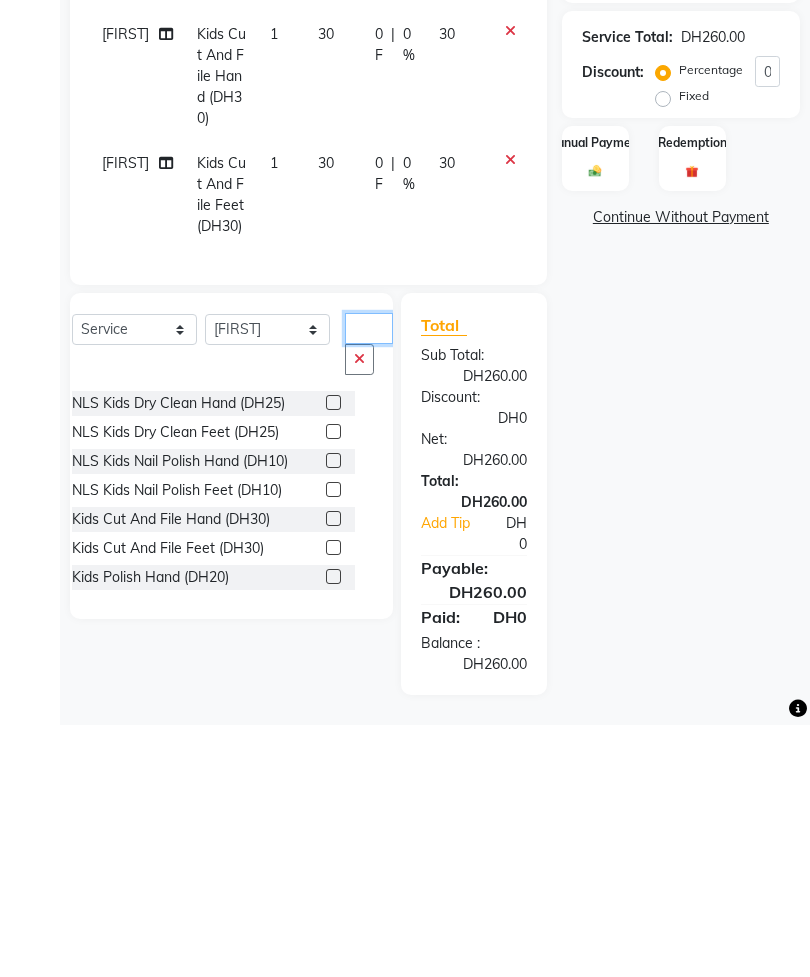 type on "Kids" 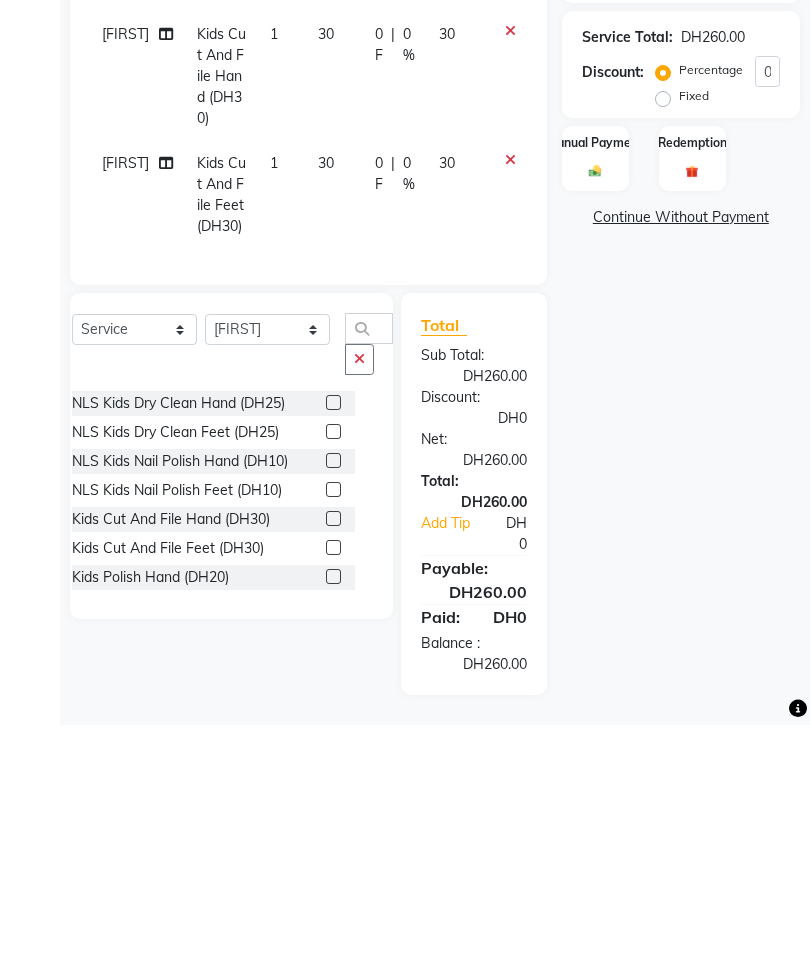 click 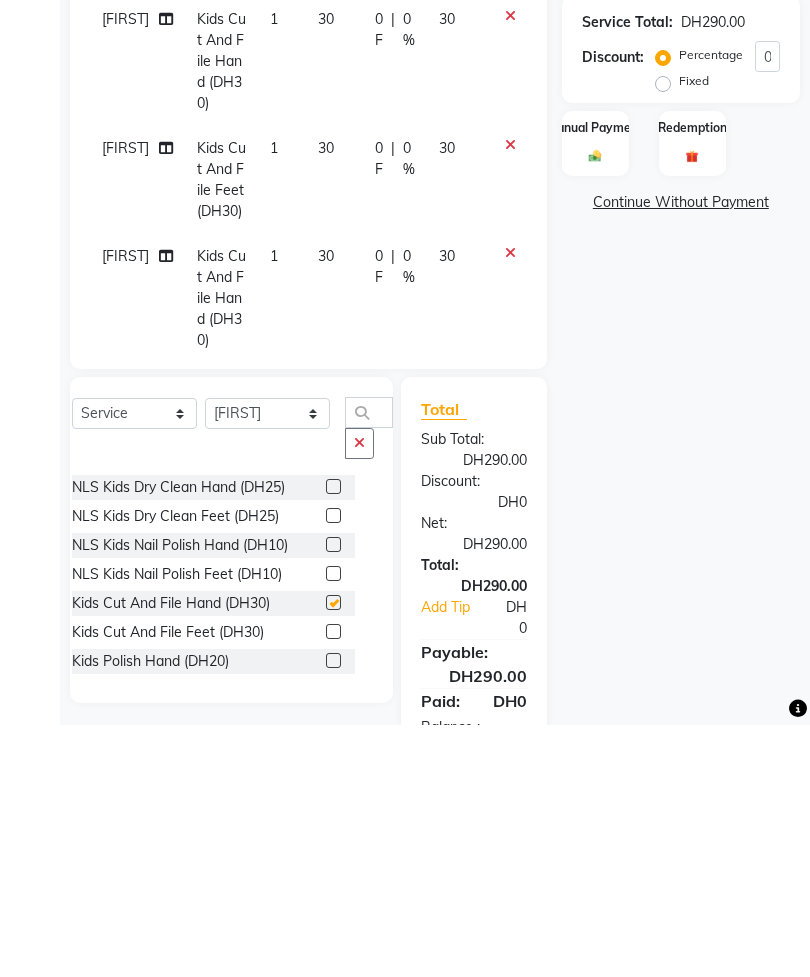scroll, scrollTop: 217, scrollLeft: 0, axis: vertical 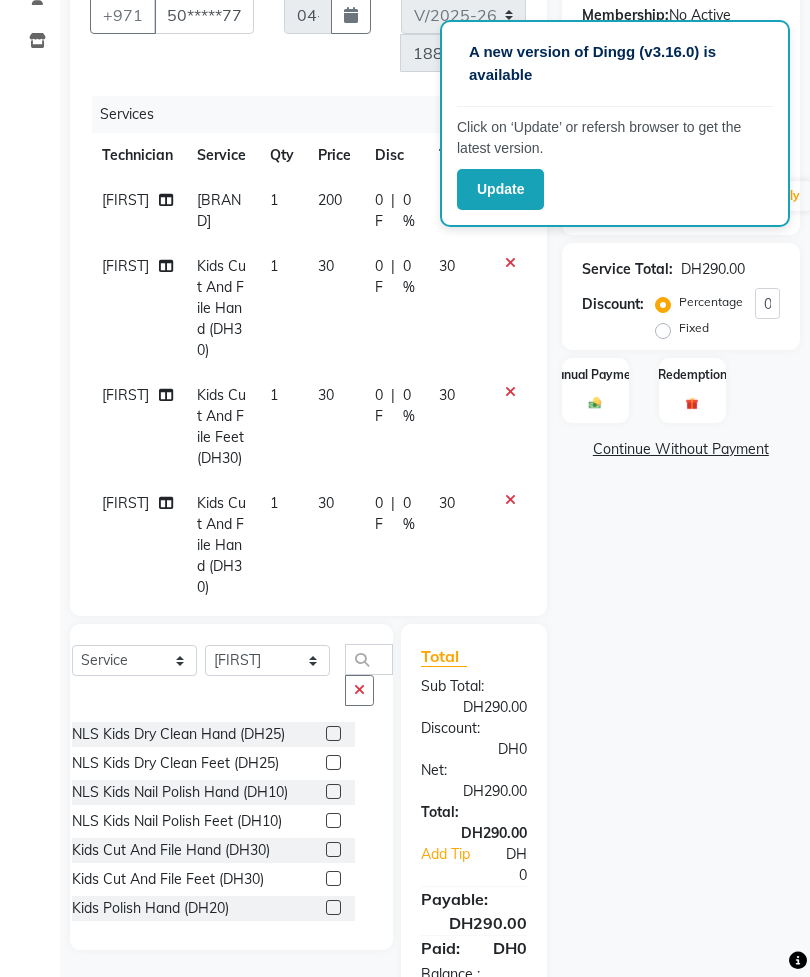 checkbox on "false" 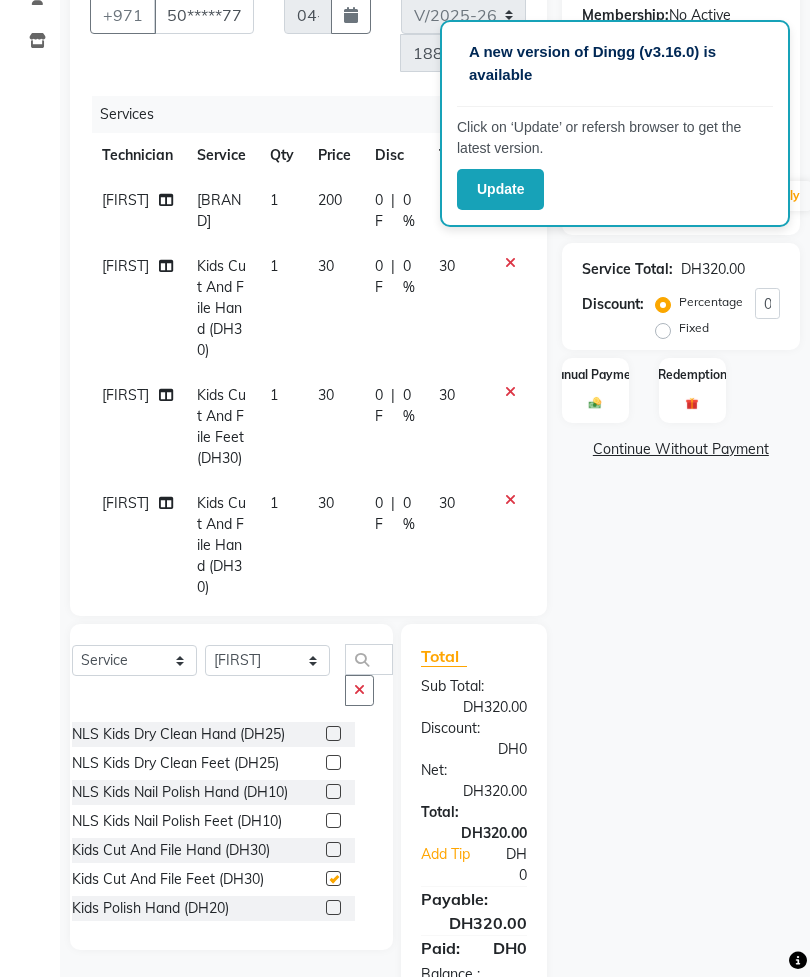 checkbox on "false" 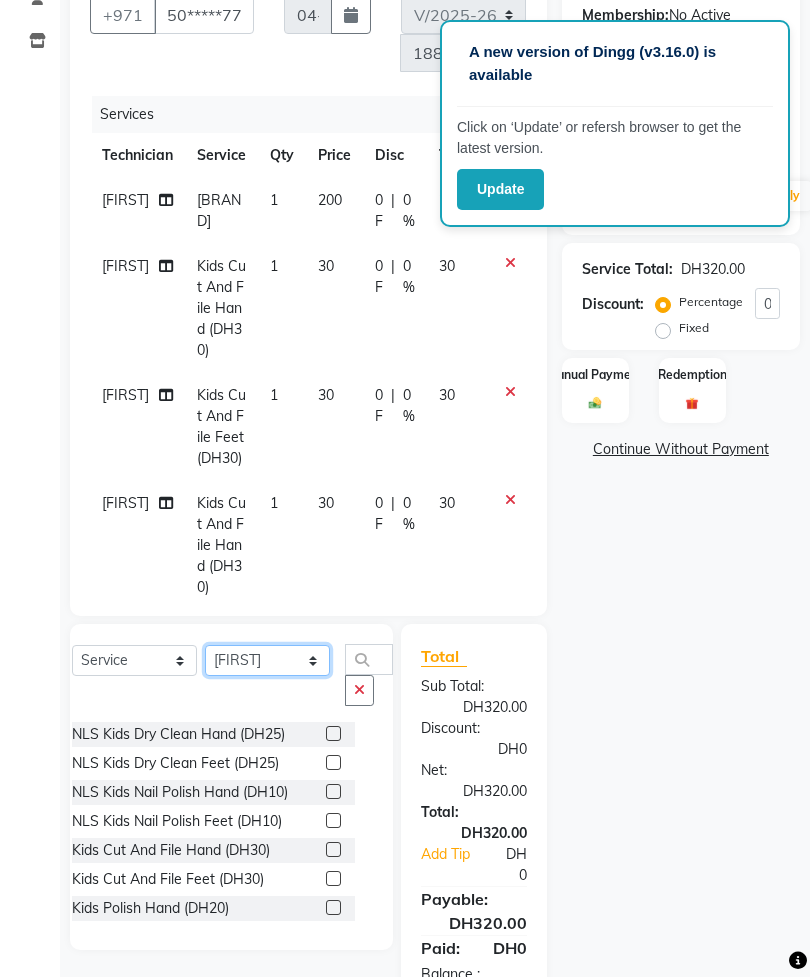 click on "Select Technician Cristine Elahe Flora Haniye Lyn Mahdiye  Manami Spa Manami Spa 2 Melika Mina Nail Lounge Personal Care Nazi  Neda Rona Rowena Sara Shatha Sima Sophia Yegi" 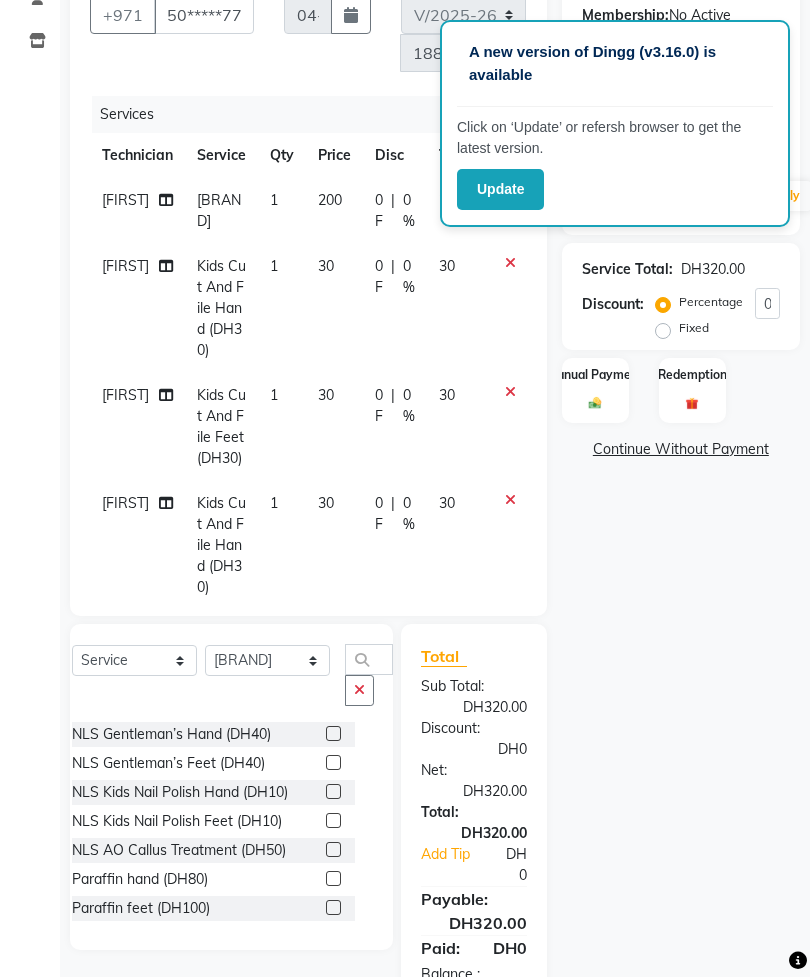 click 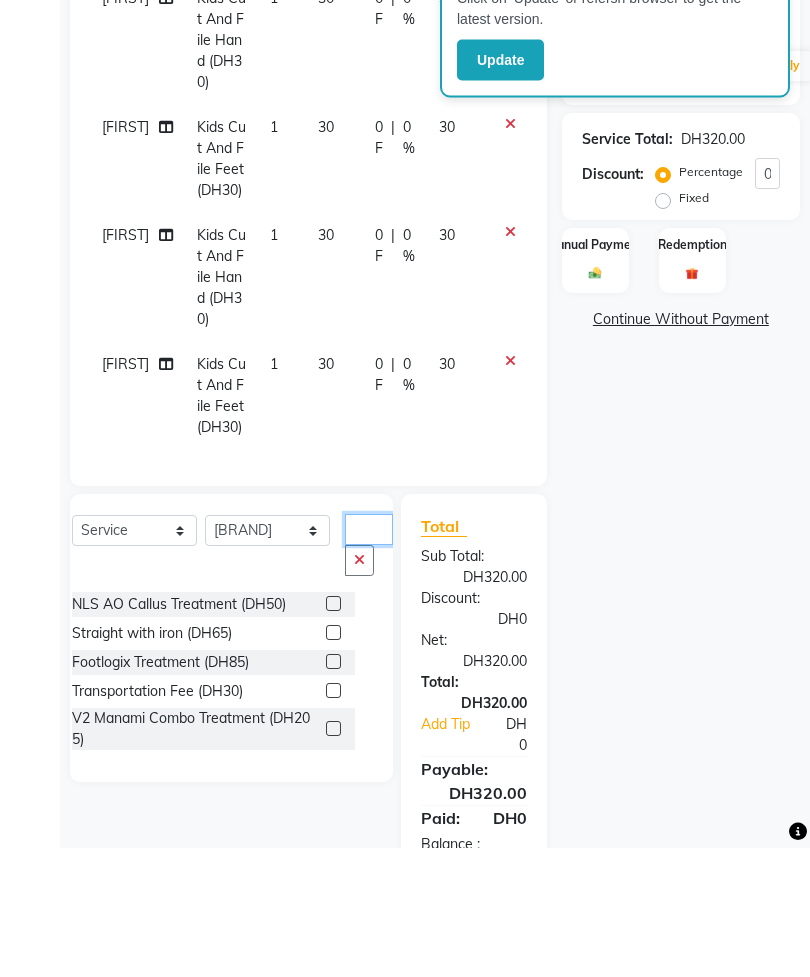 scroll, scrollTop: 243, scrollLeft: 0, axis: vertical 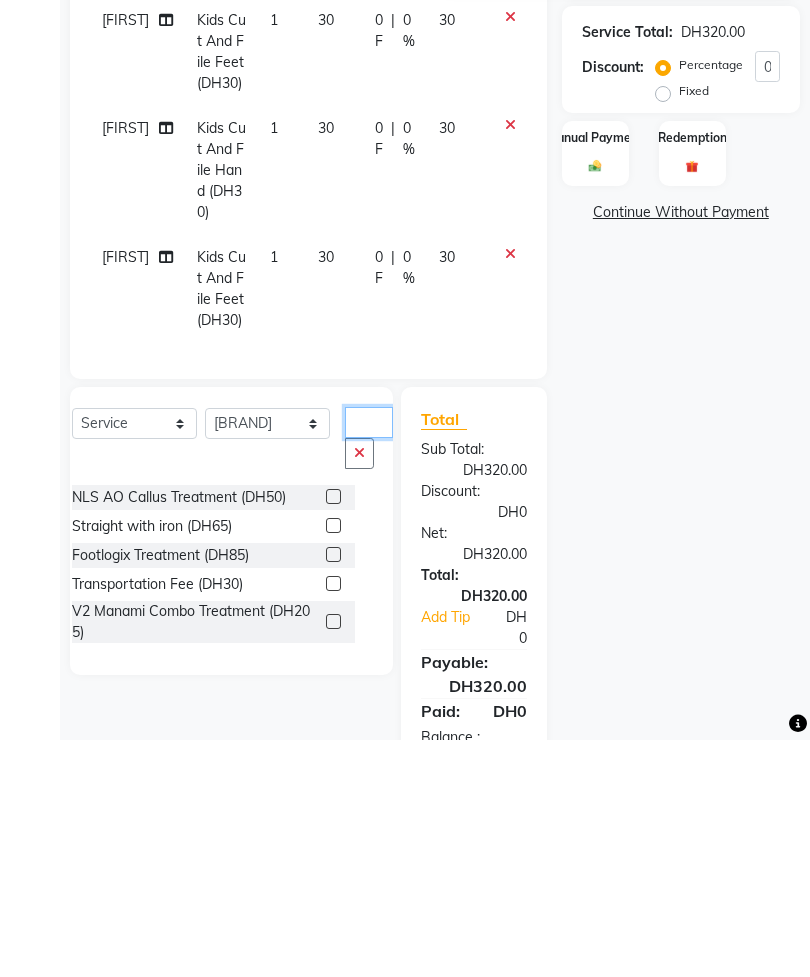 type on "Tr" 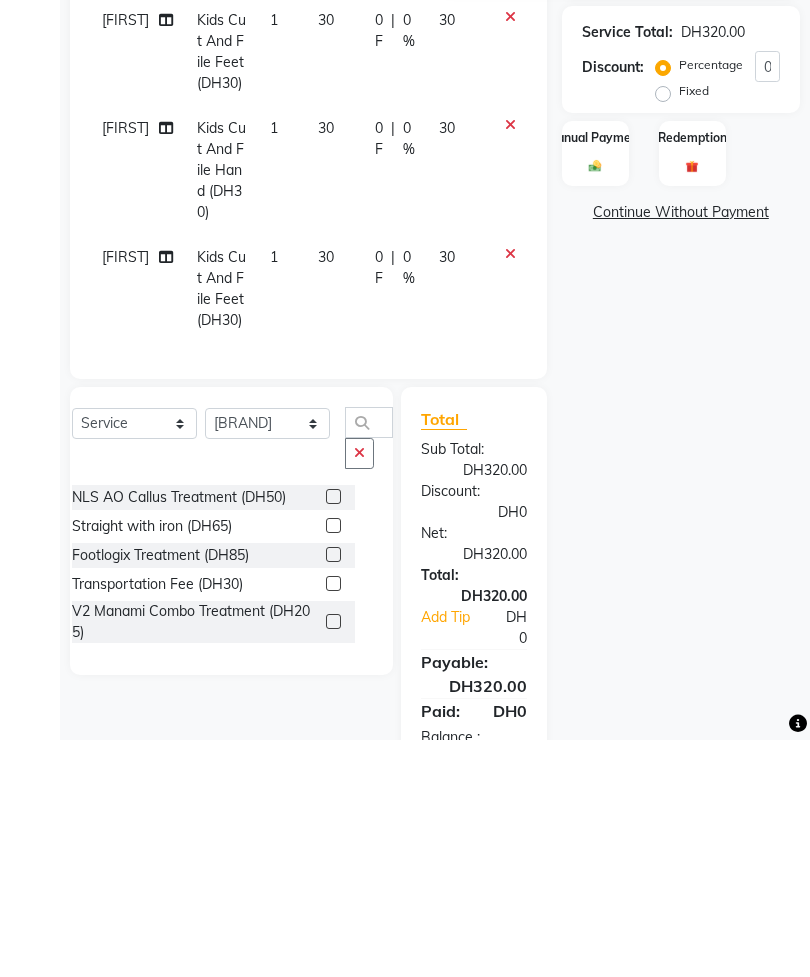 click 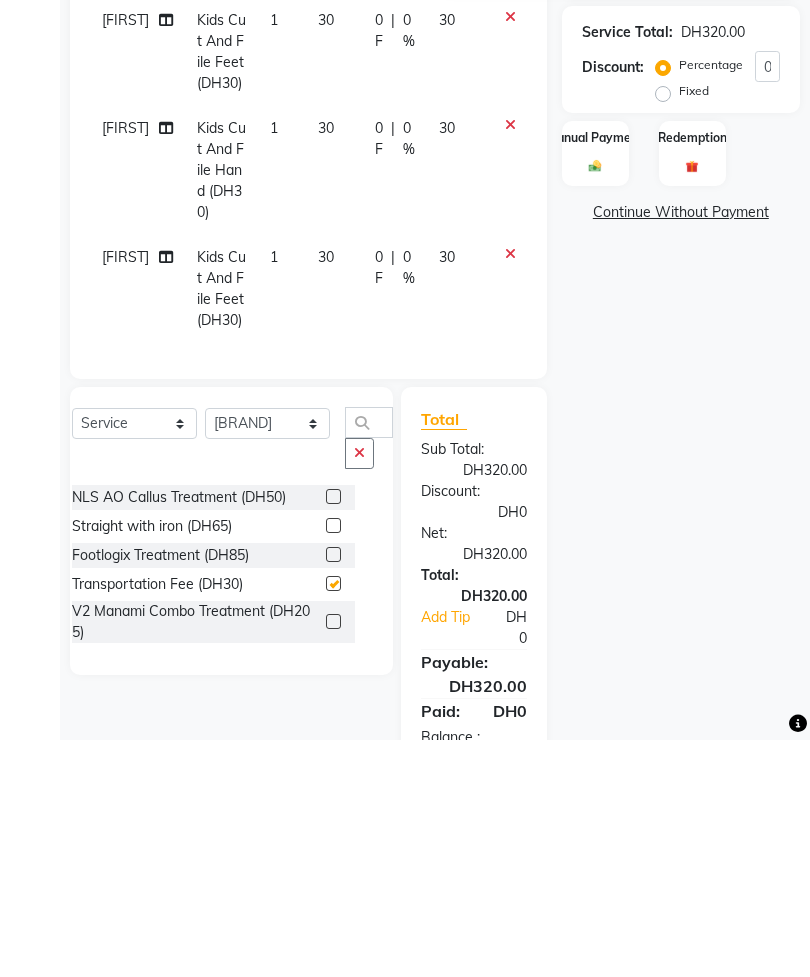 scroll, scrollTop: 232, scrollLeft: 0, axis: vertical 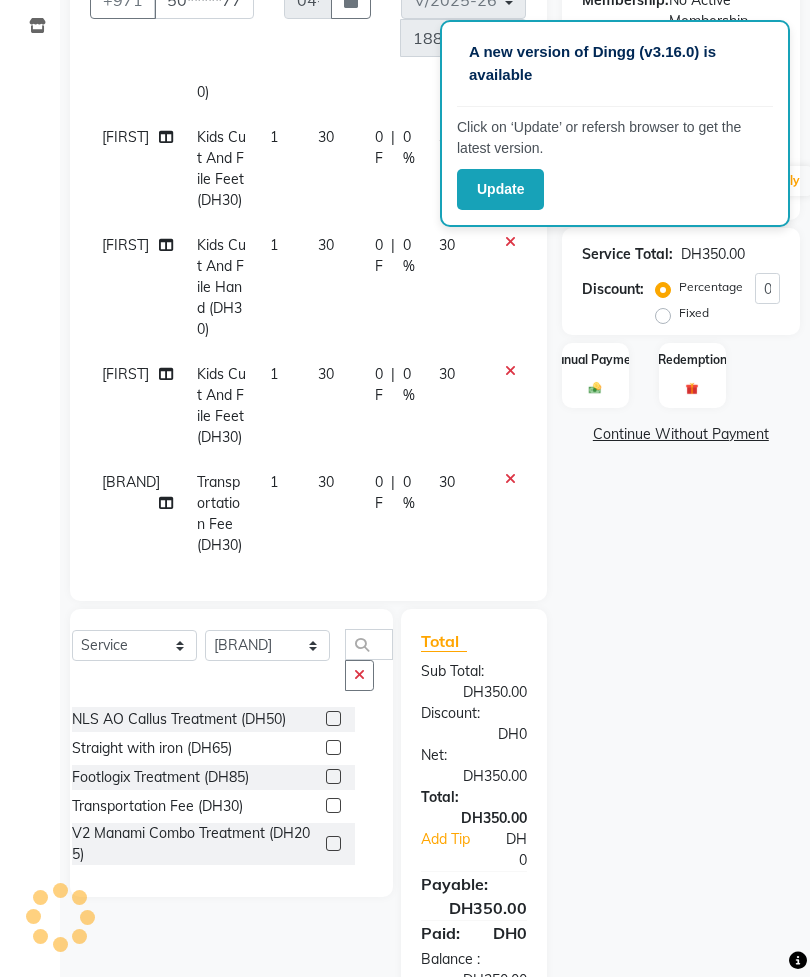 checkbox on "false" 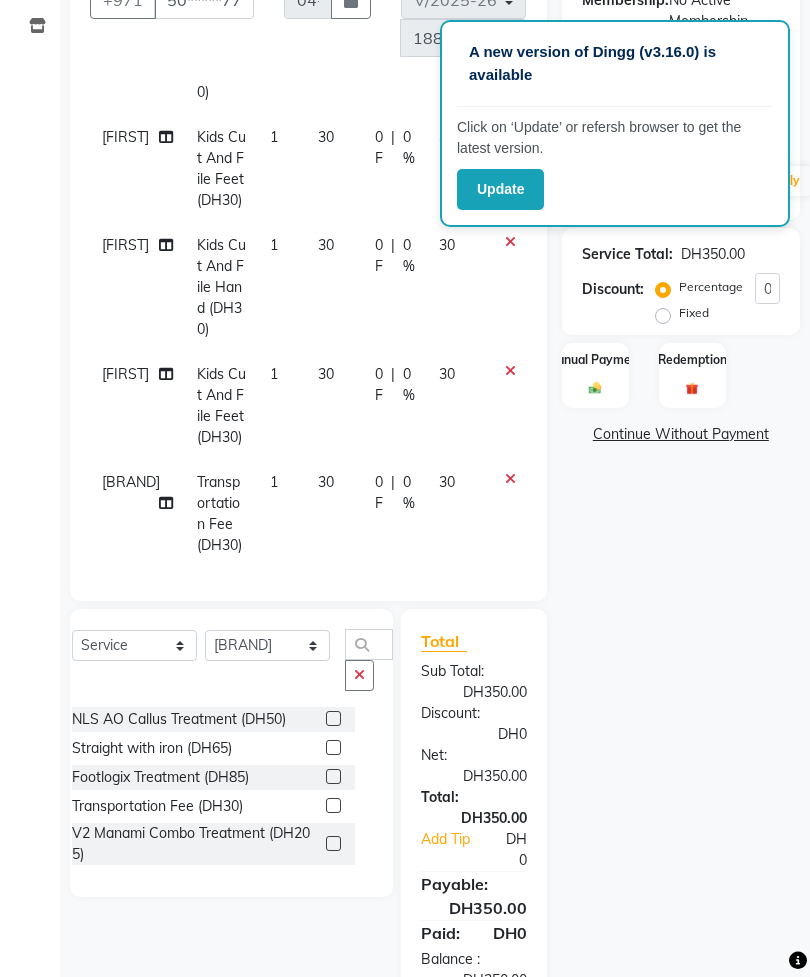 click on "Manual Payment" 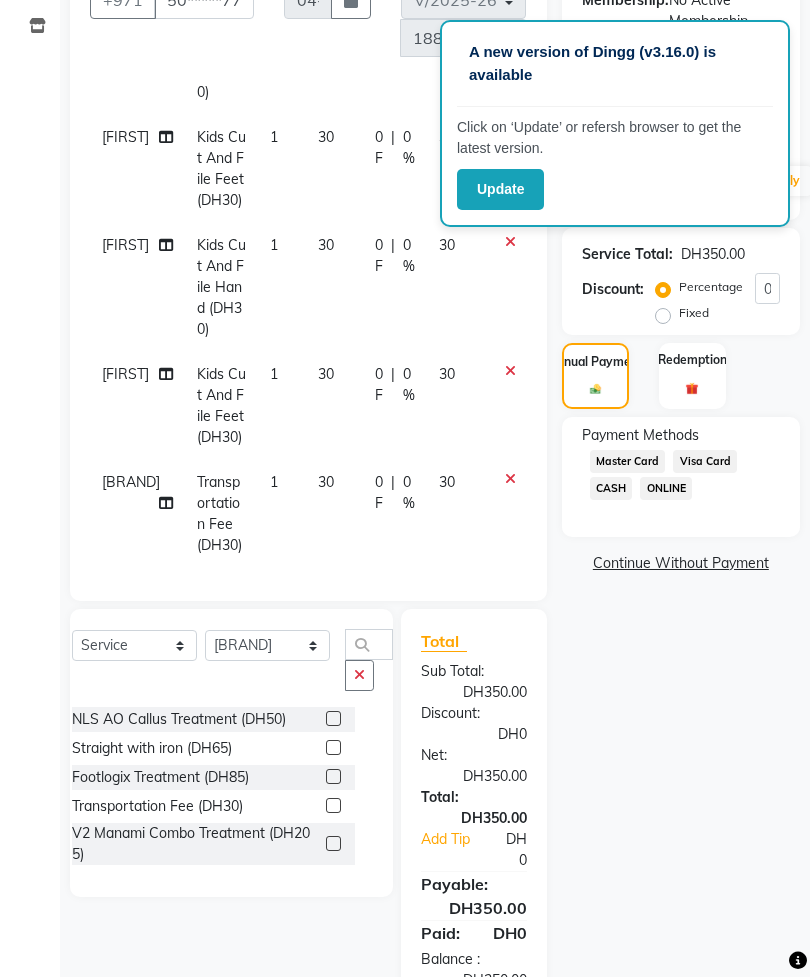 click on "Visa Card" 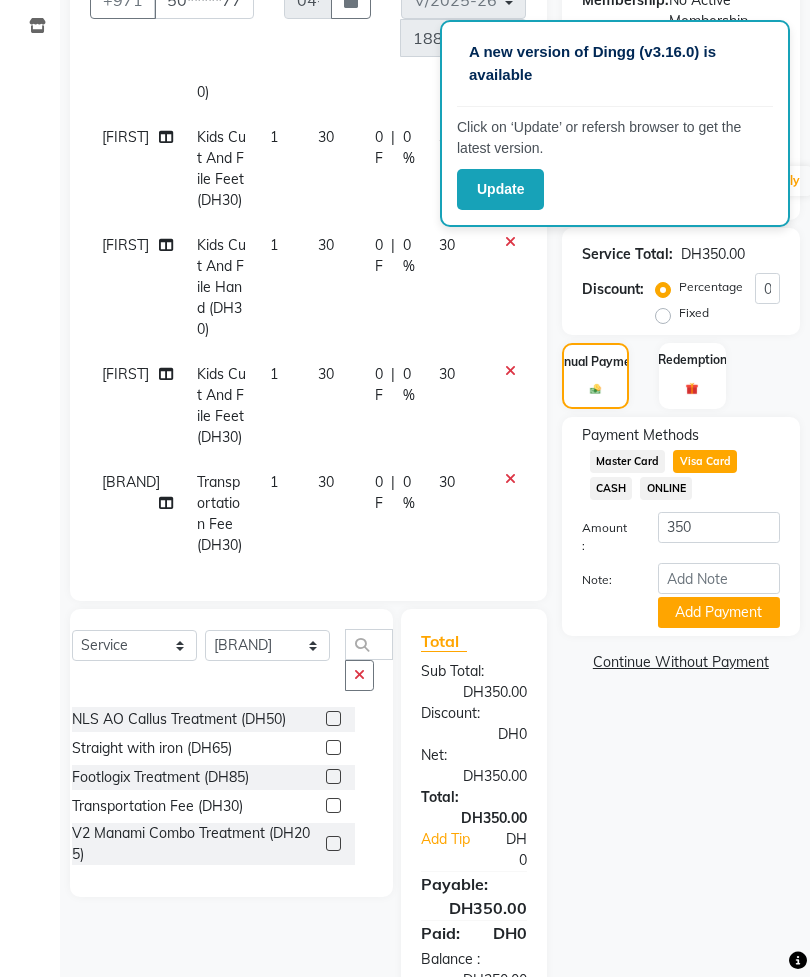click on "ONLINE" 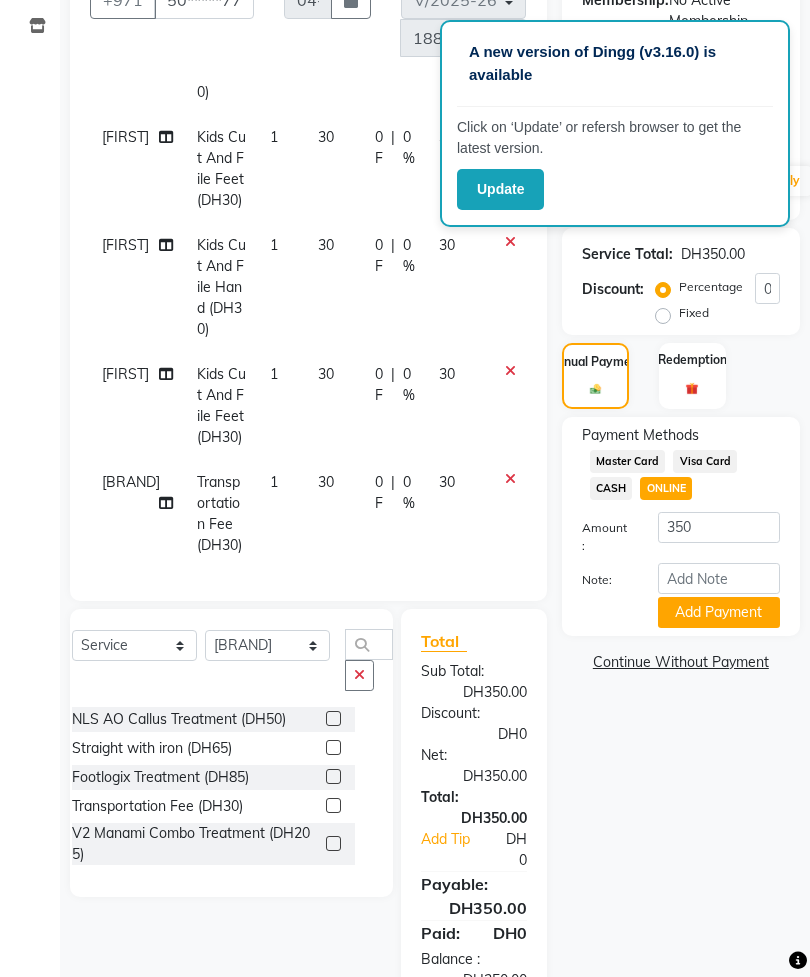 click on "Add Payment" 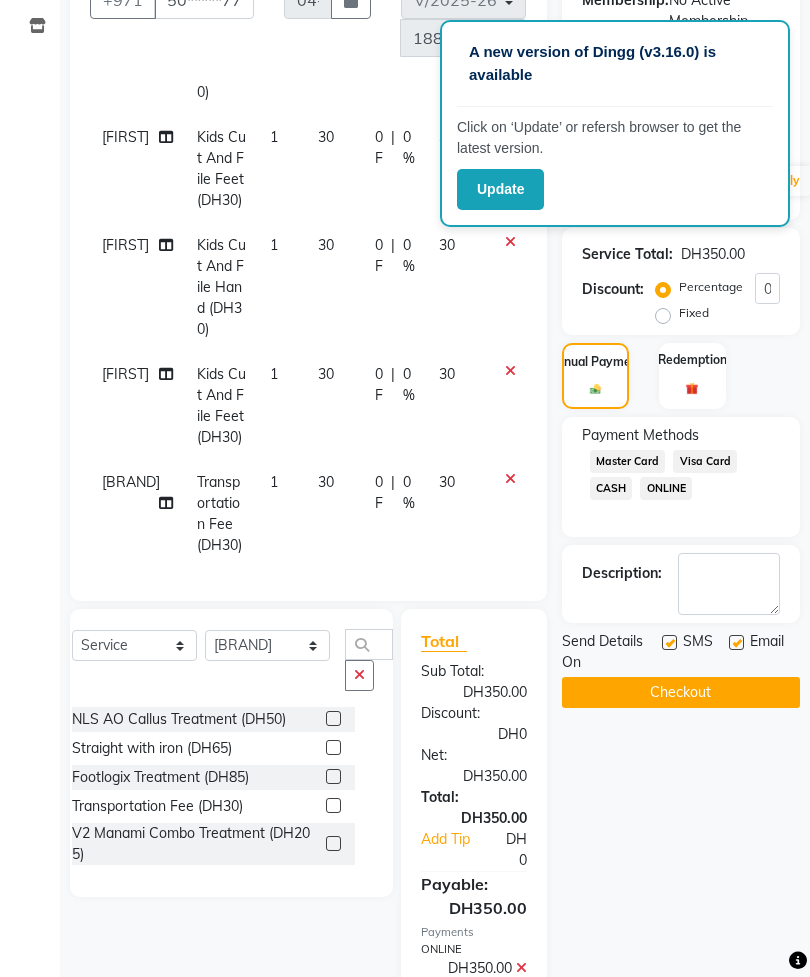click on "Checkout" 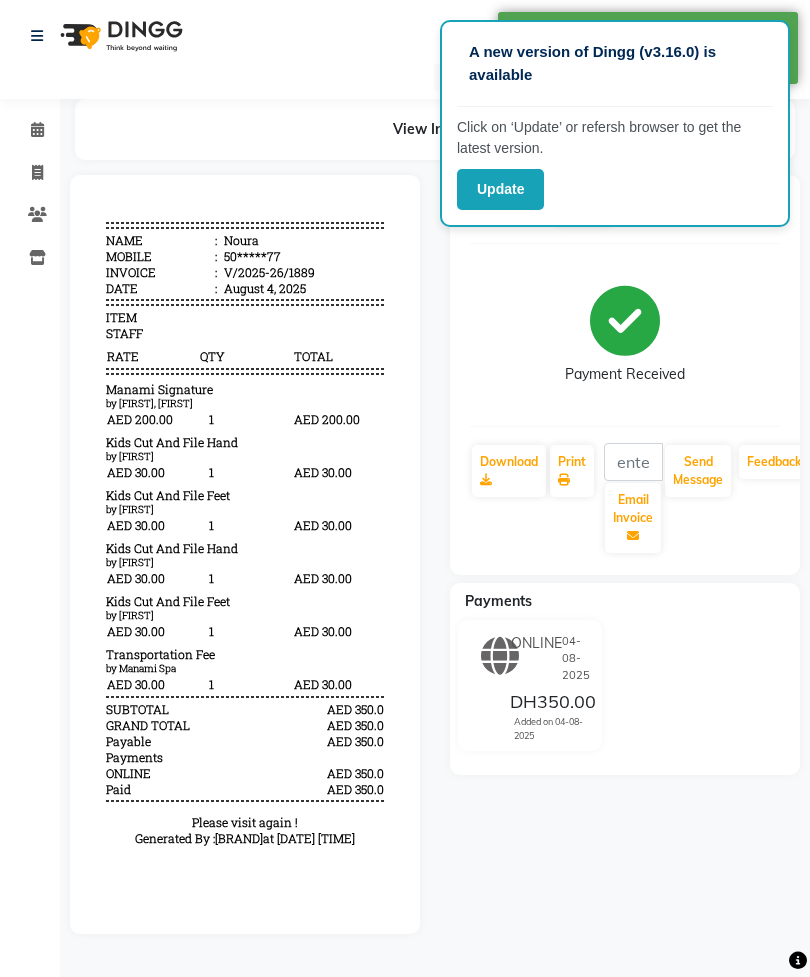 scroll, scrollTop: 0, scrollLeft: 0, axis: both 